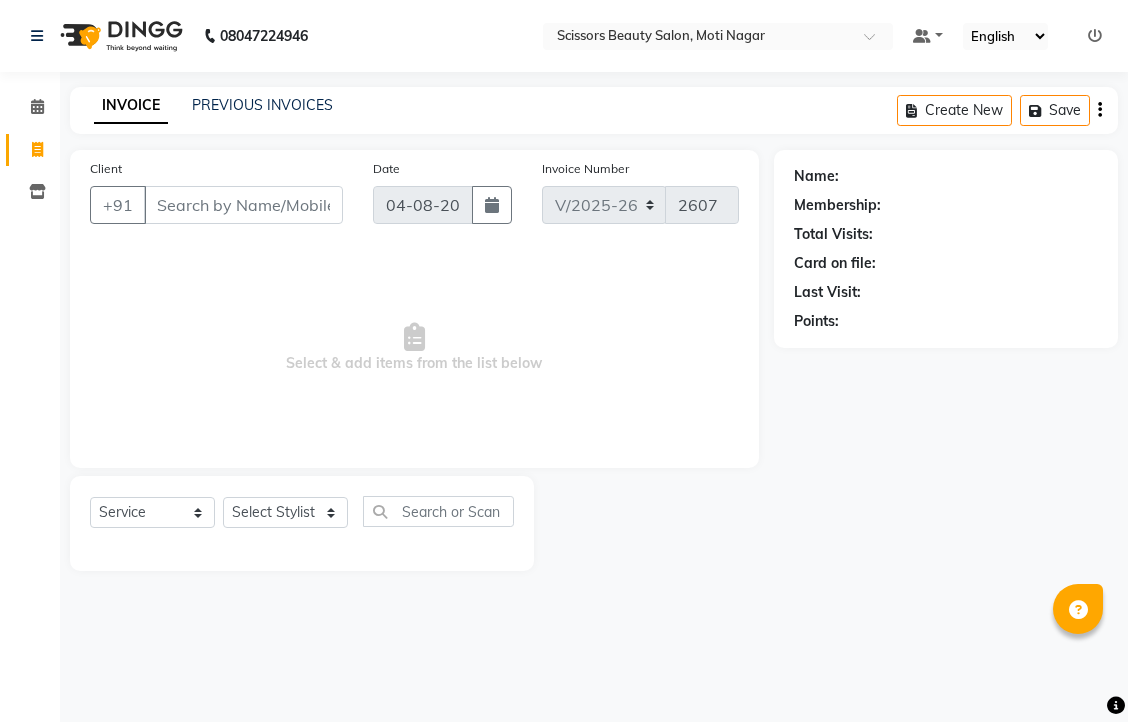 select on "7057" 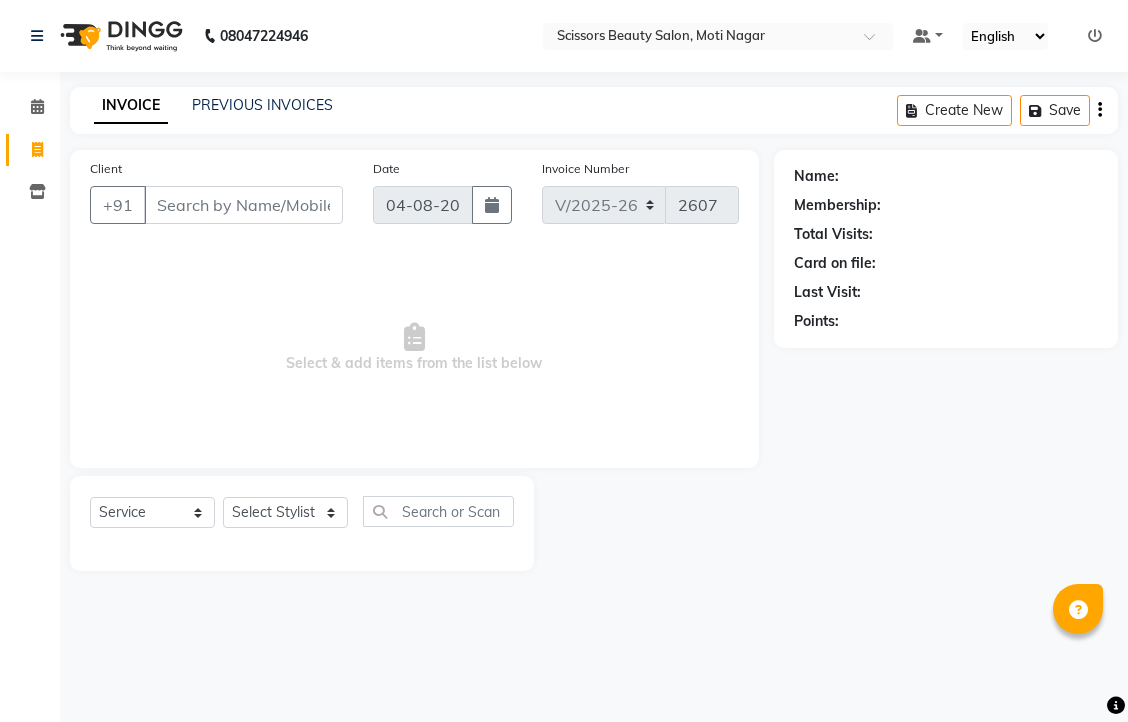 scroll, scrollTop: 0, scrollLeft: 0, axis: both 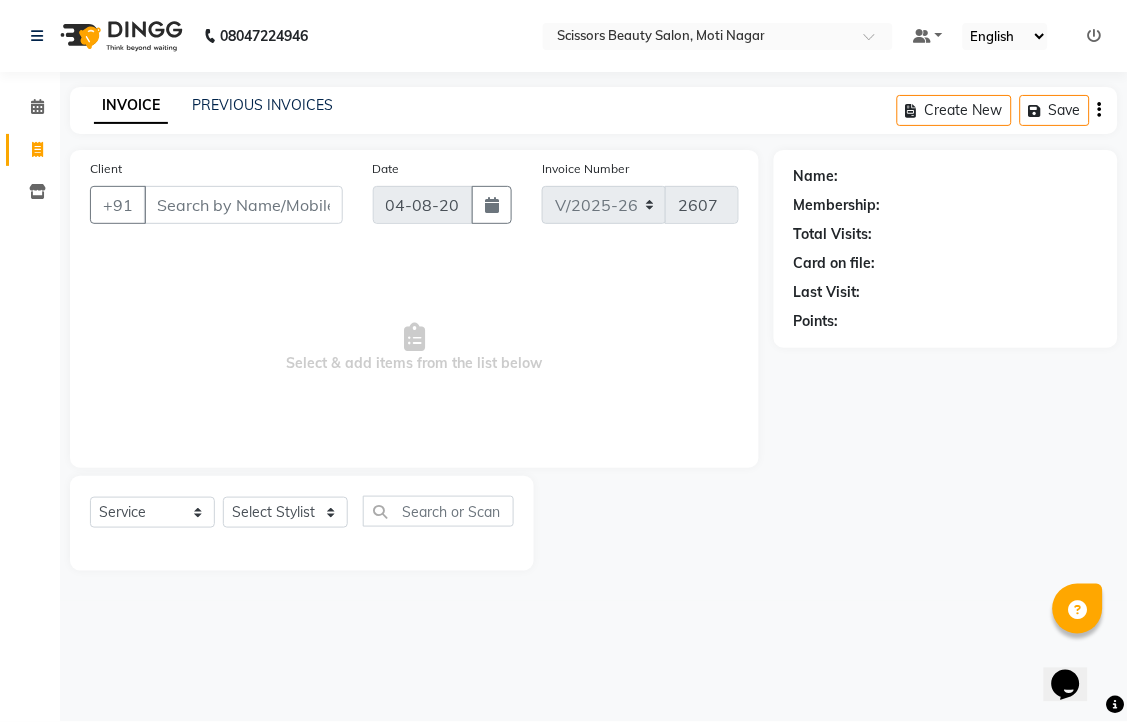 click on "Client" at bounding box center [243, 205] 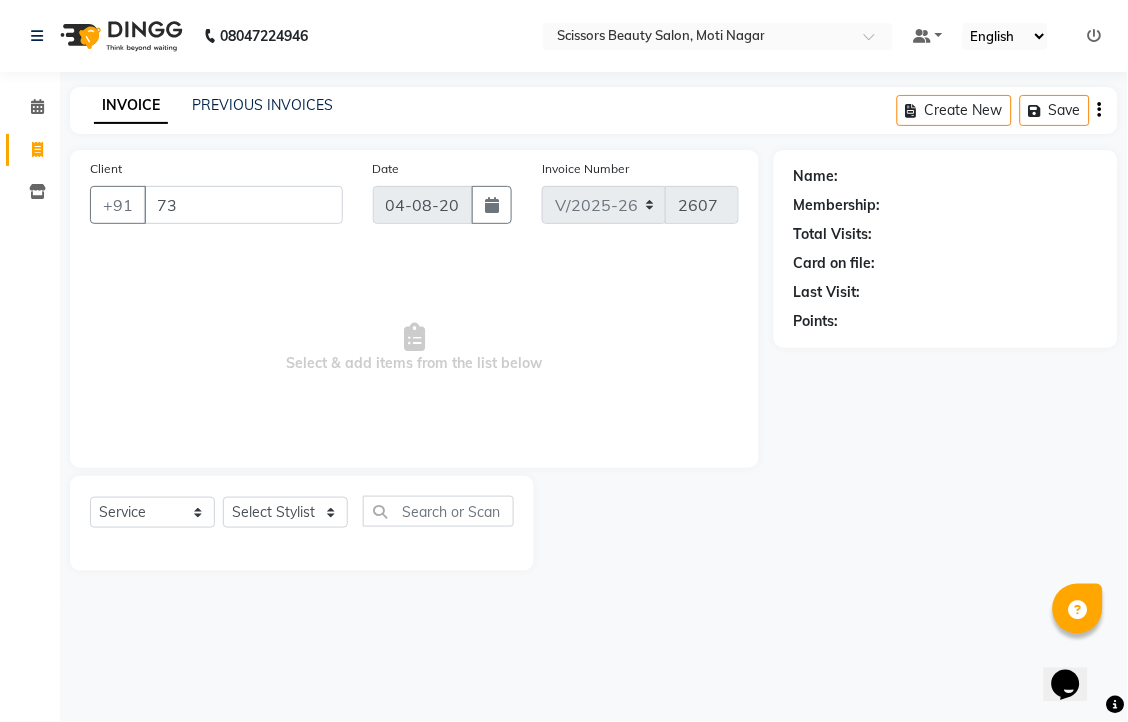 type on "7" 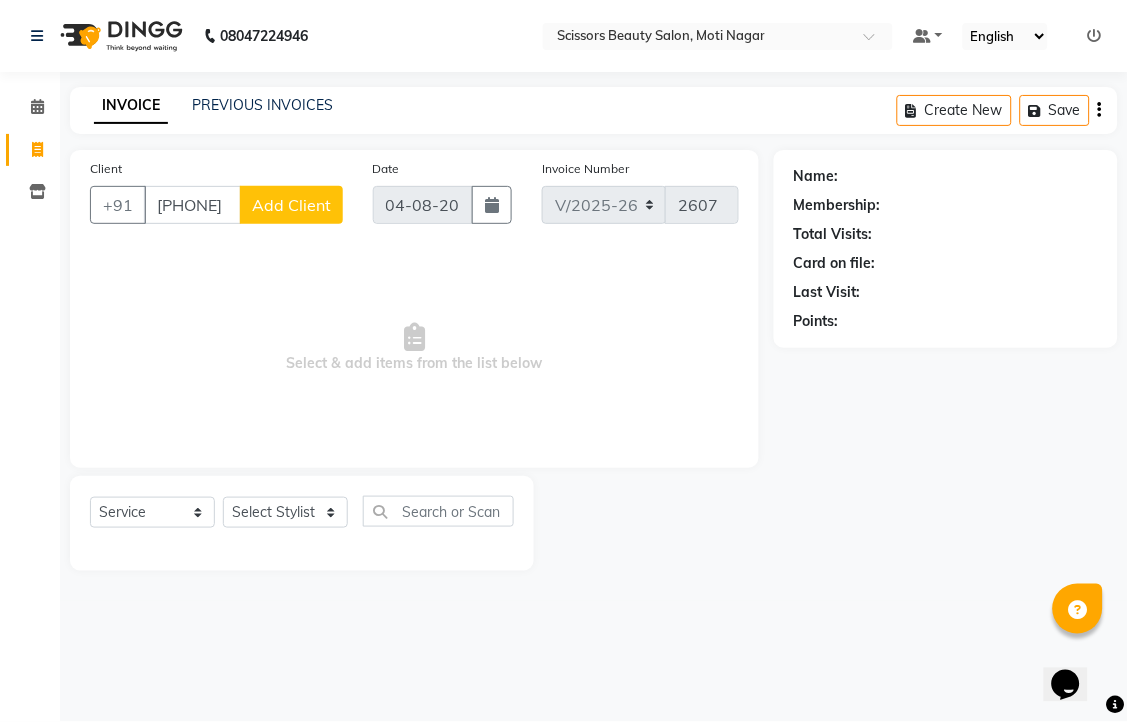 type on "7337009147" 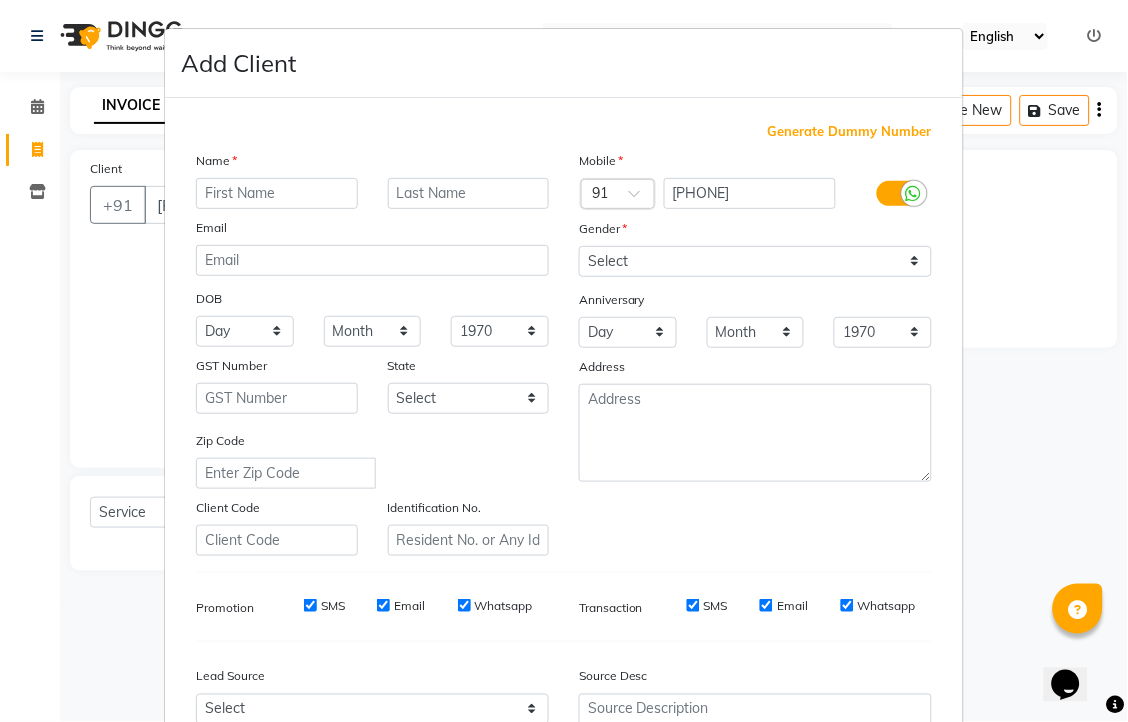 click at bounding box center [277, 193] 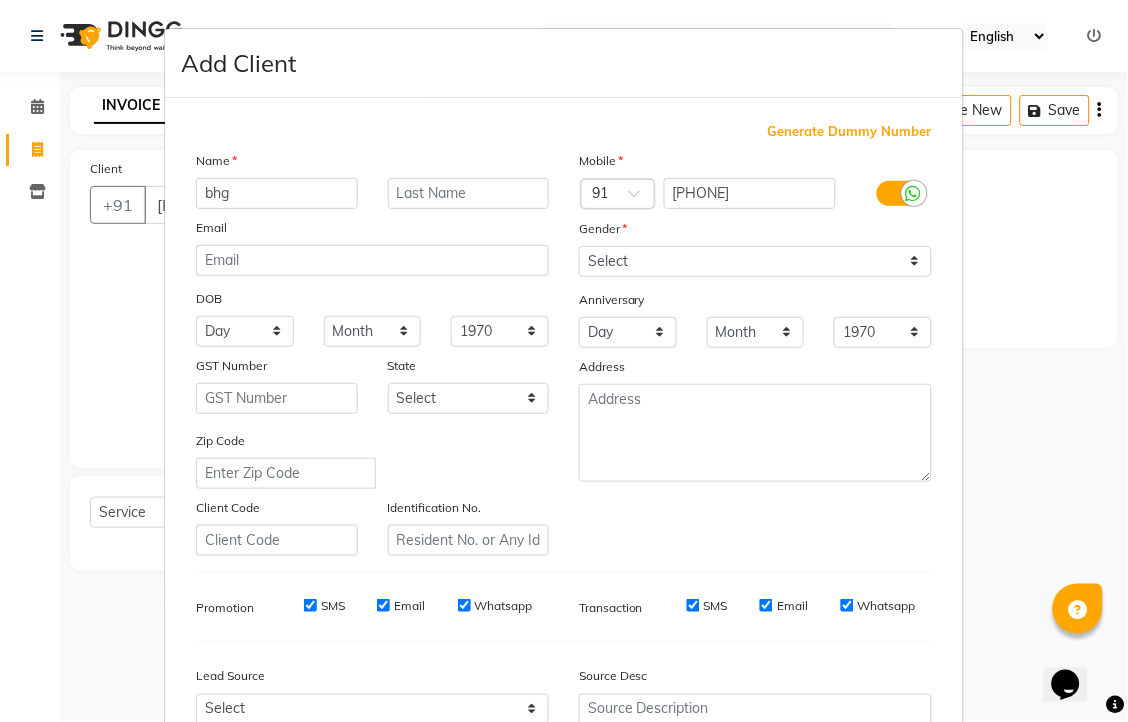 type on "bhg" 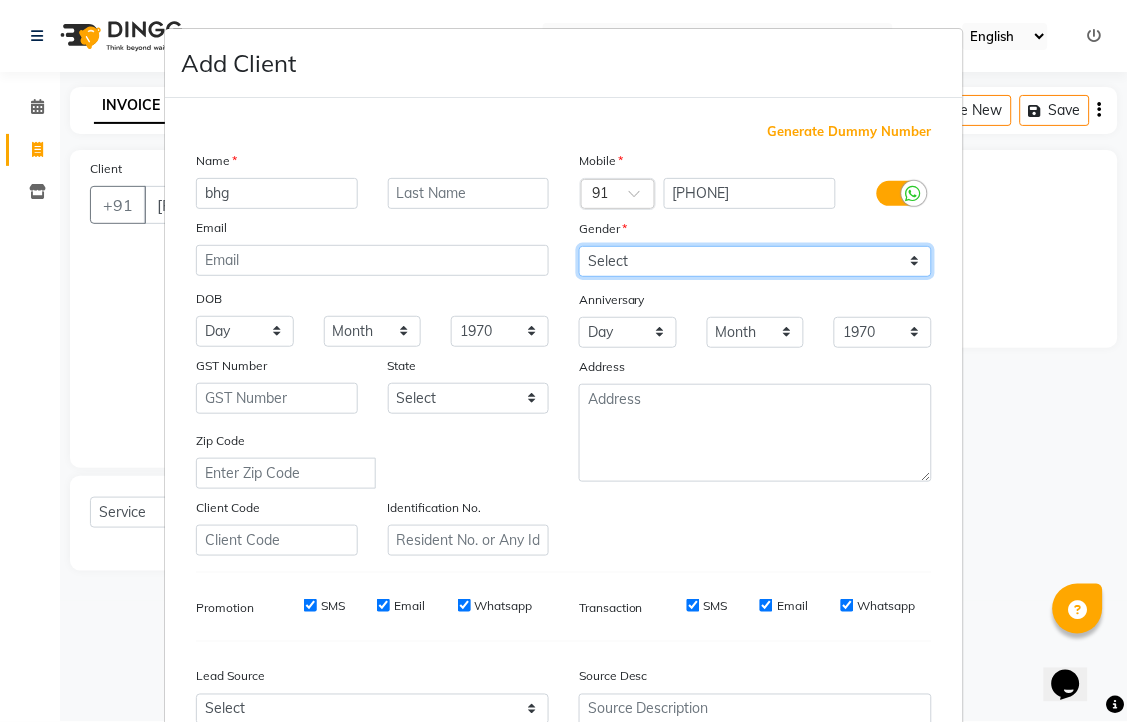 drag, startPoint x: 758, startPoint y: 306, endPoint x: 734, endPoint y: 327, distance: 31.890438 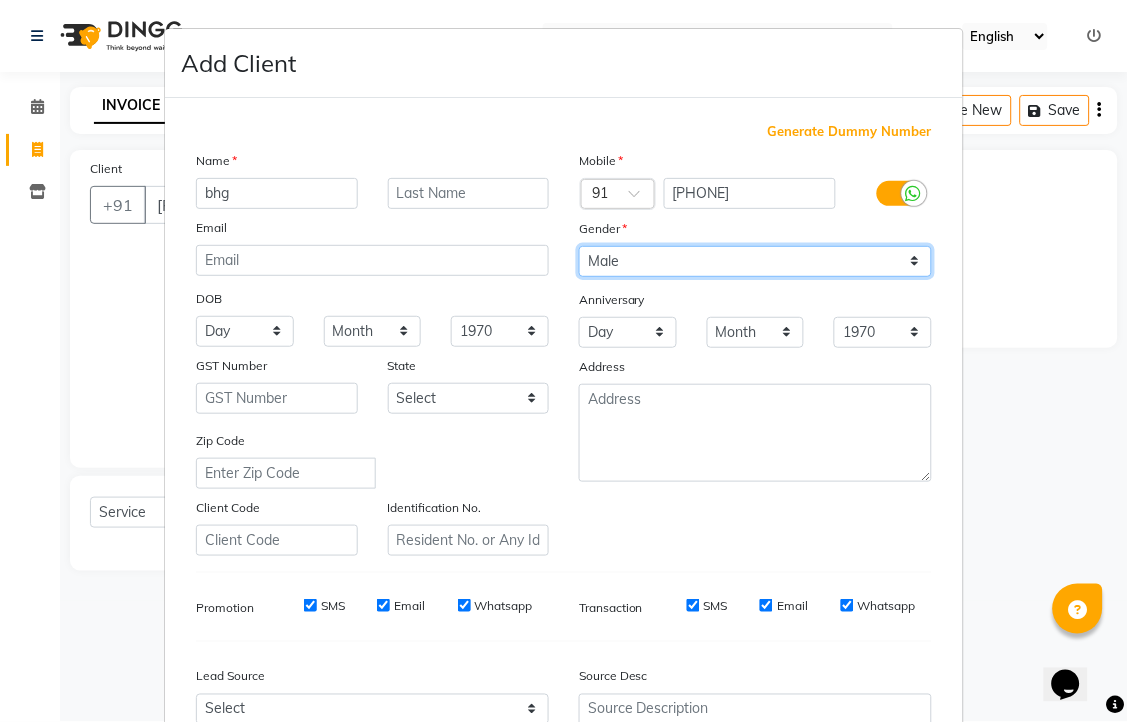 click on "Select Male Female Other Prefer Not To Say" at bounding box center [755, 261] 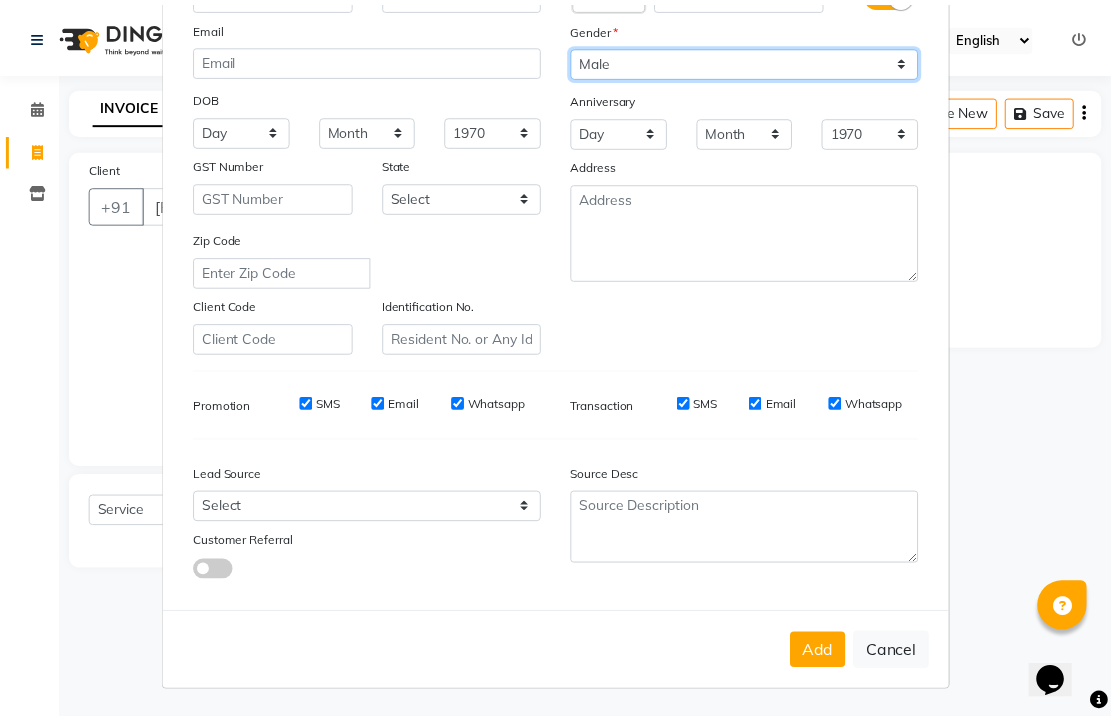 scroll, scrollTop: 333, scrollLeft: 0, axis: vertical 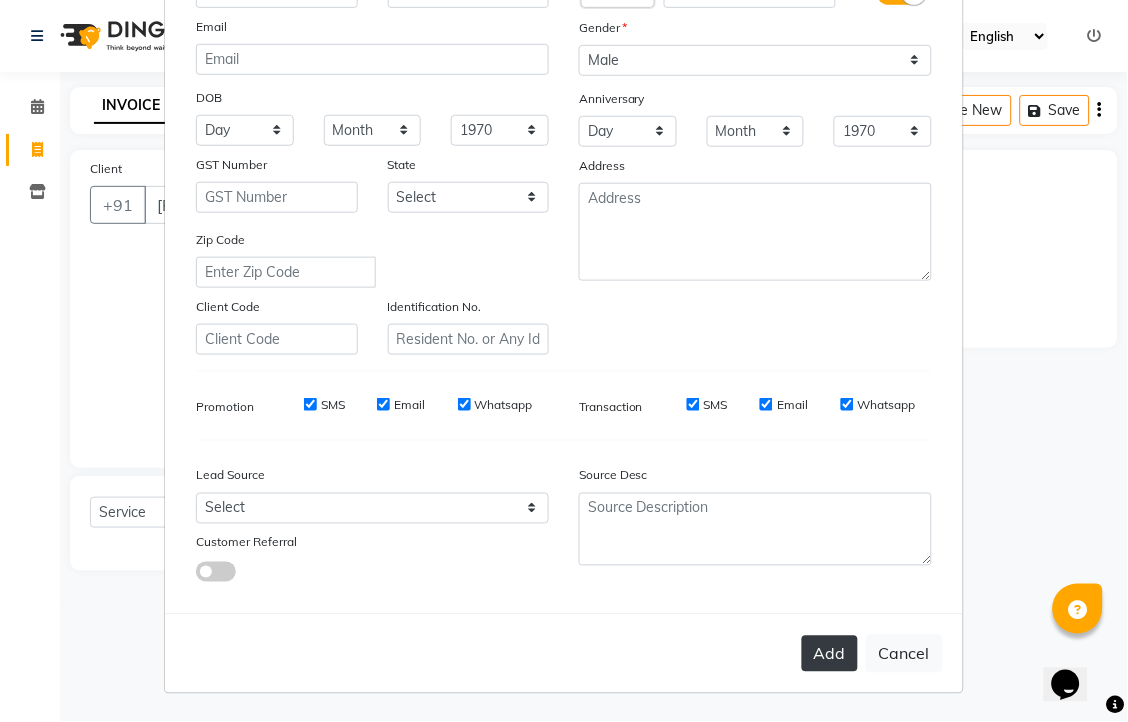 click on "Add" at bounding box center [830, 654] 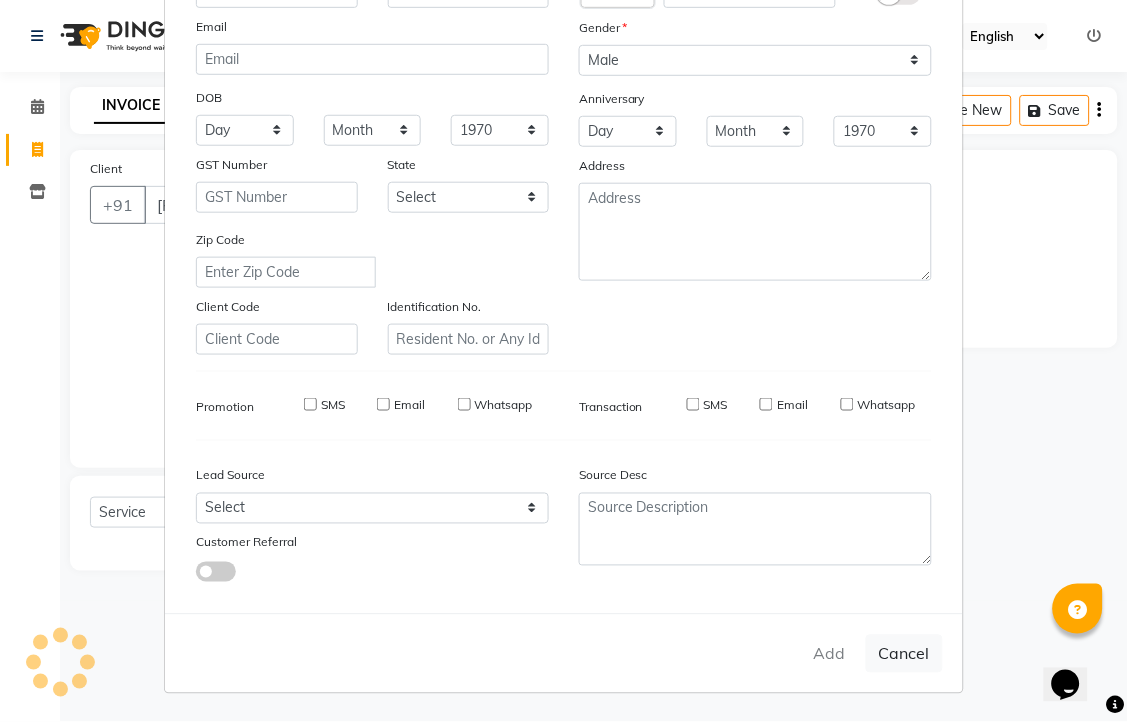 type on "73******47" 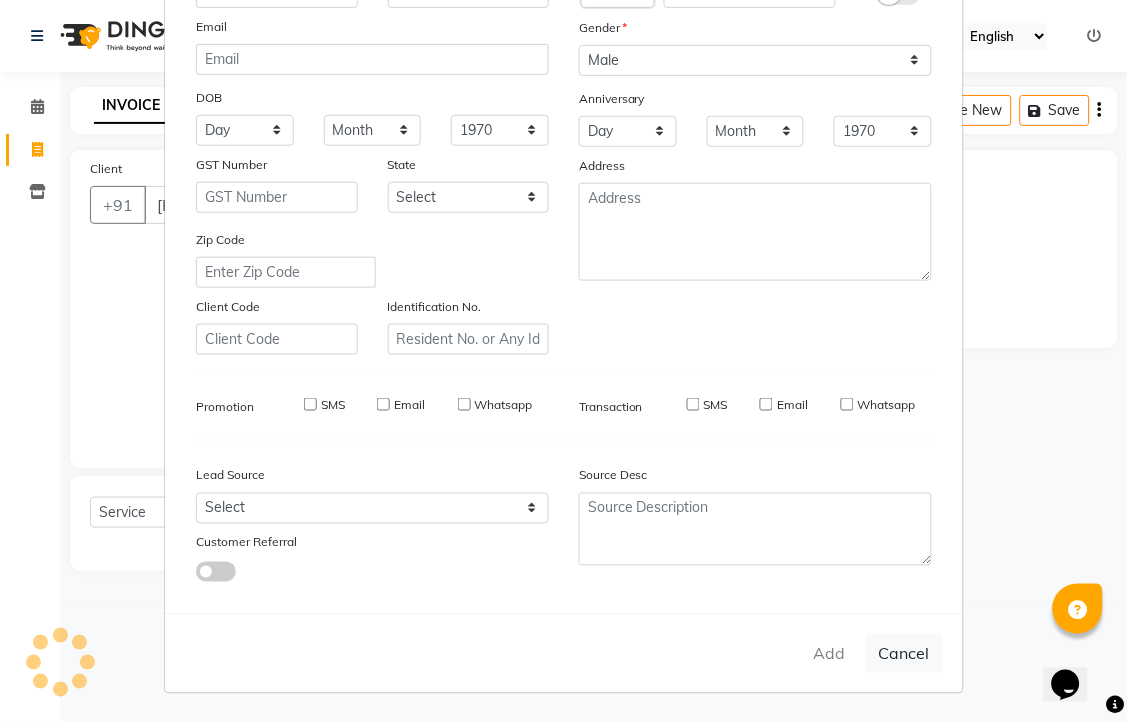select 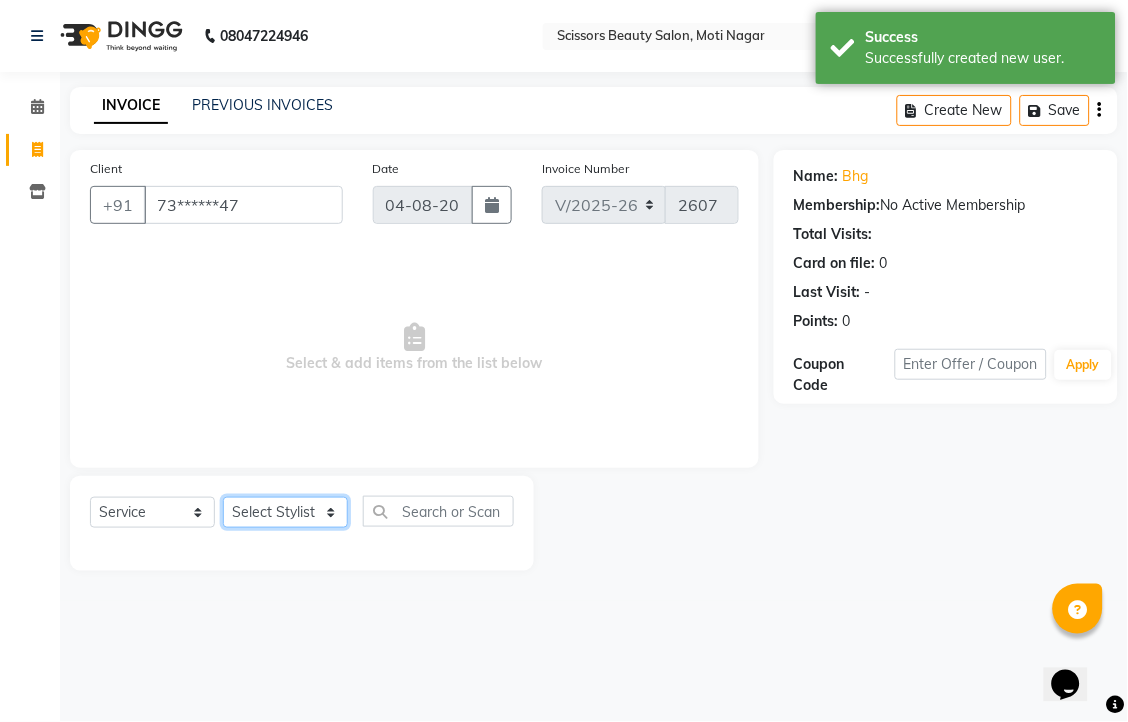 click on "Select Stylist Dominic Francis Nagesh Satish Sir Staff" 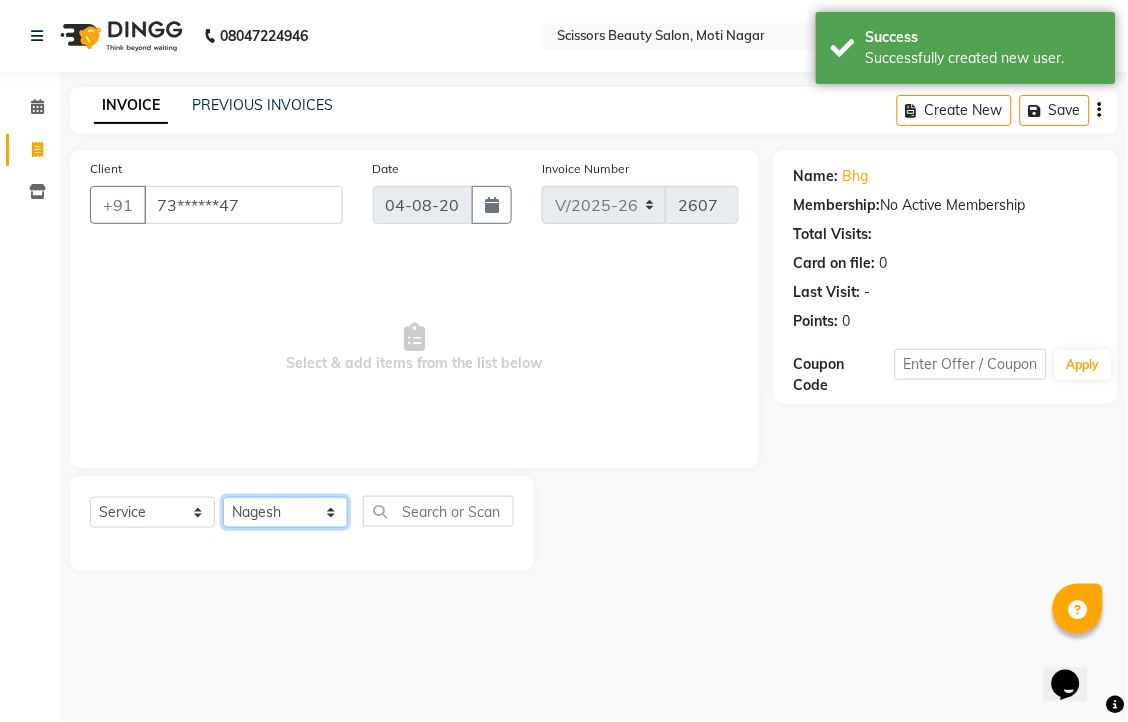 click on "Select Stylist Dominic Francis Nagesh Satish Sir Staff" 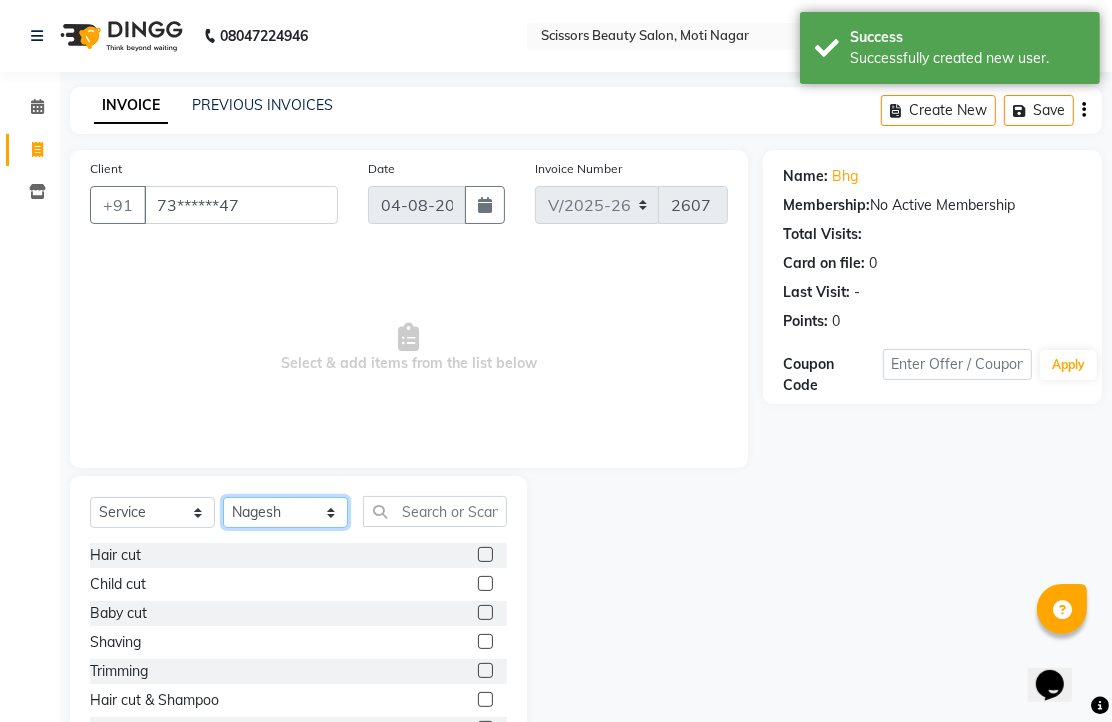 scroll, scrollTop: 111, scrollLeft: 0, axis: vertical 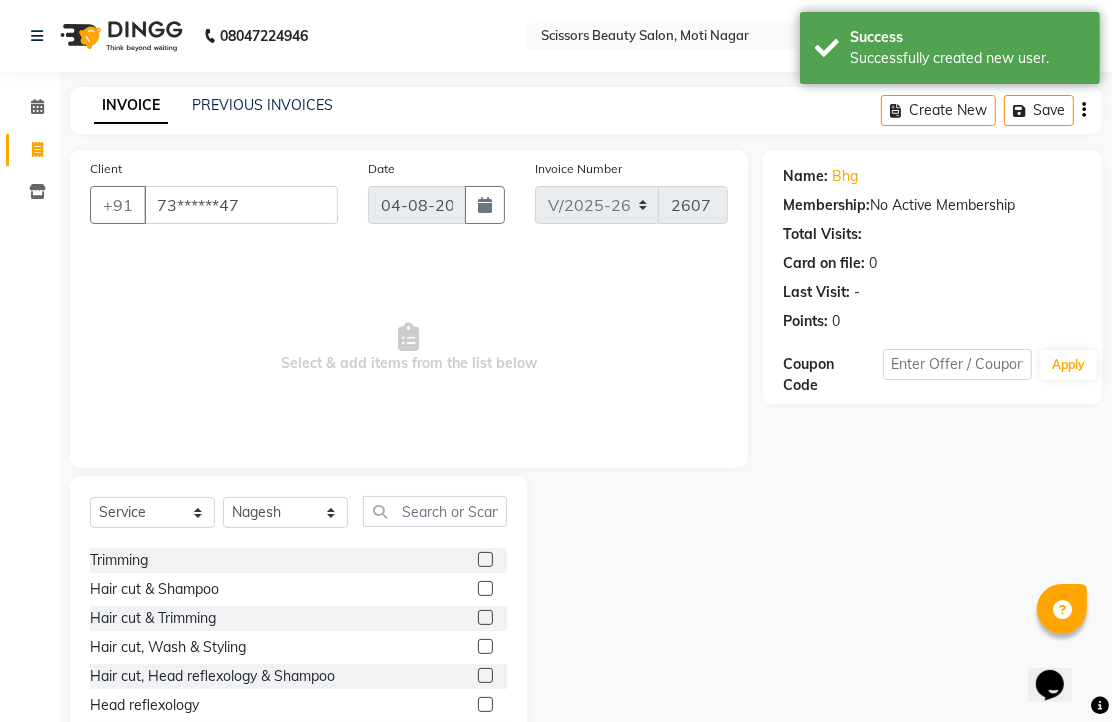 click 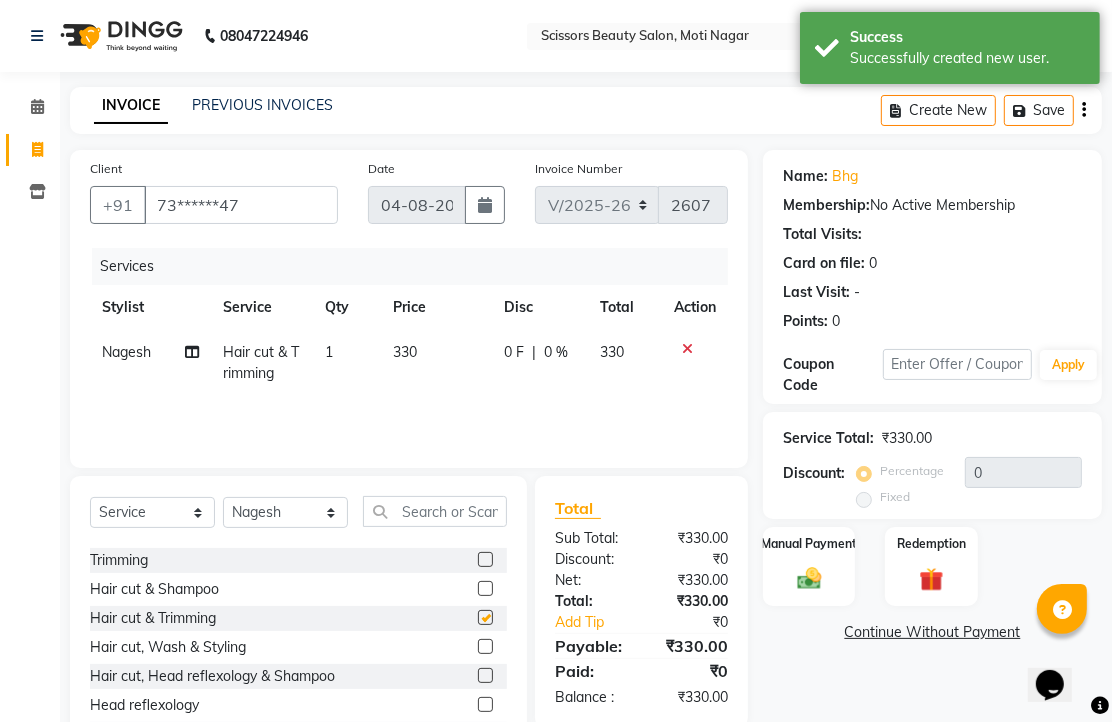 checkbox on "false" 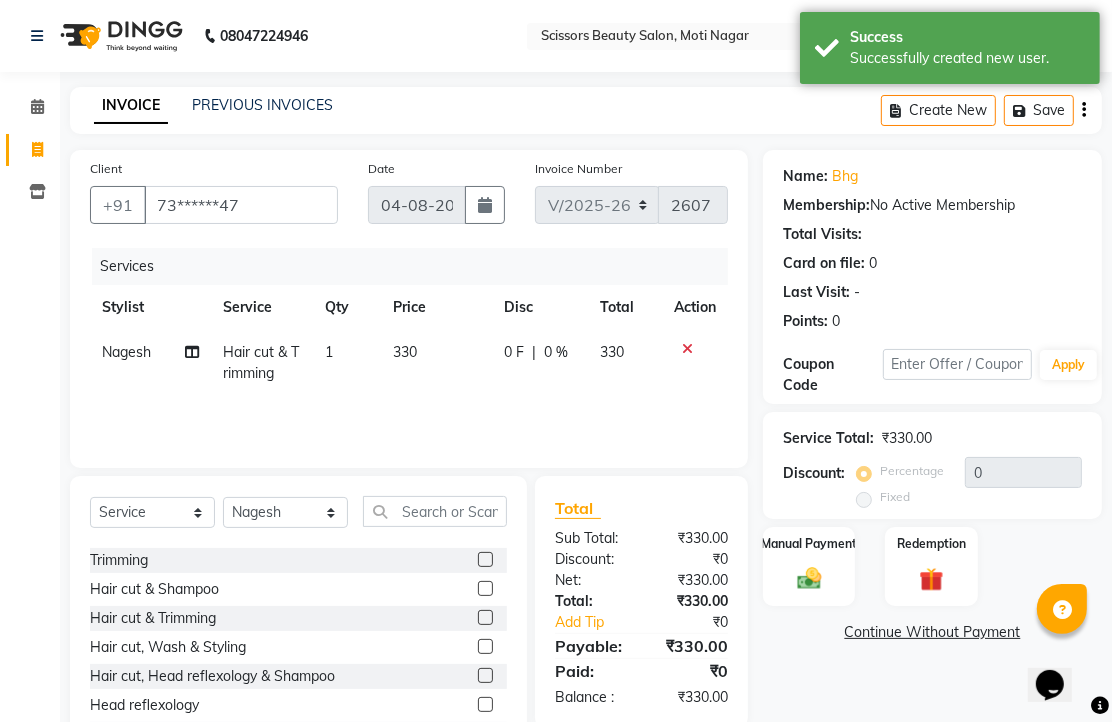 scroll, scrollTop: 157, scrollLeft: 0, axis: vertical 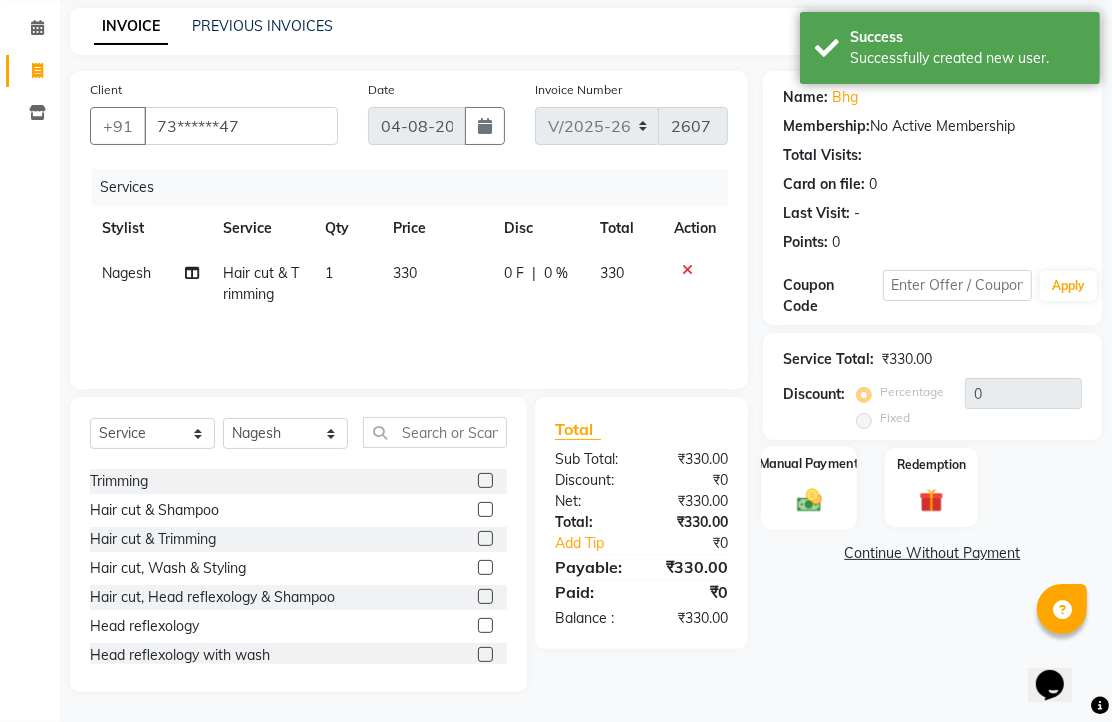drag, startPoint x: 808, startPoint y: 493, endPoint x: 896, endPoint y: 525, distance: 93.637596 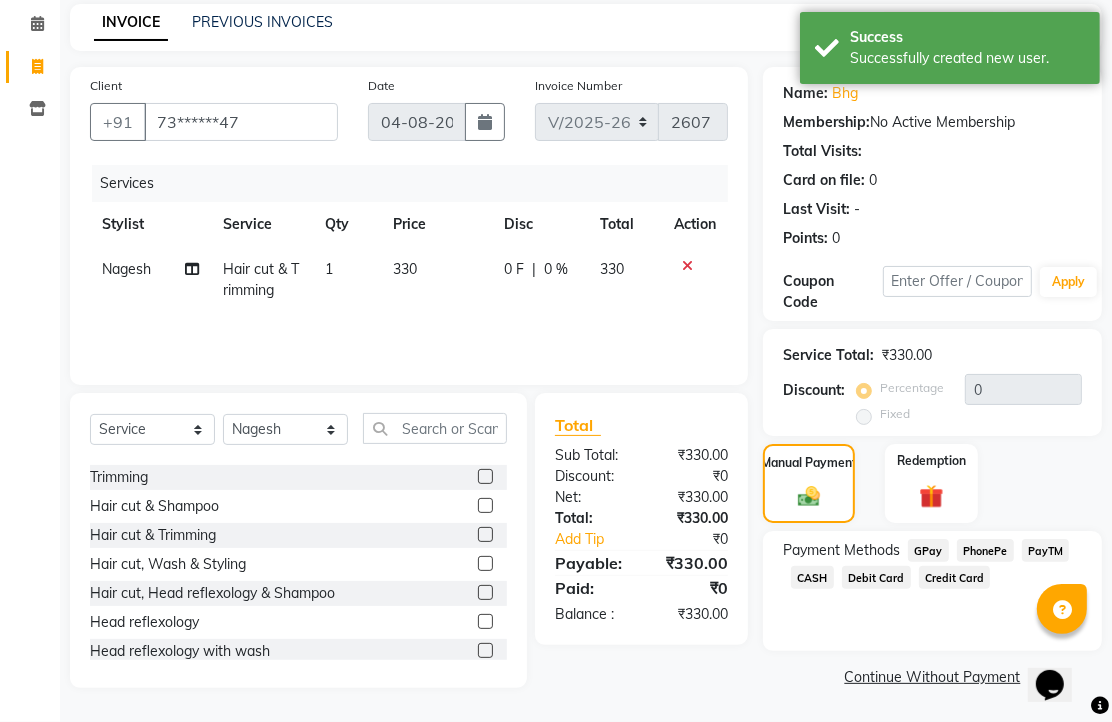 click on "PhonePe" 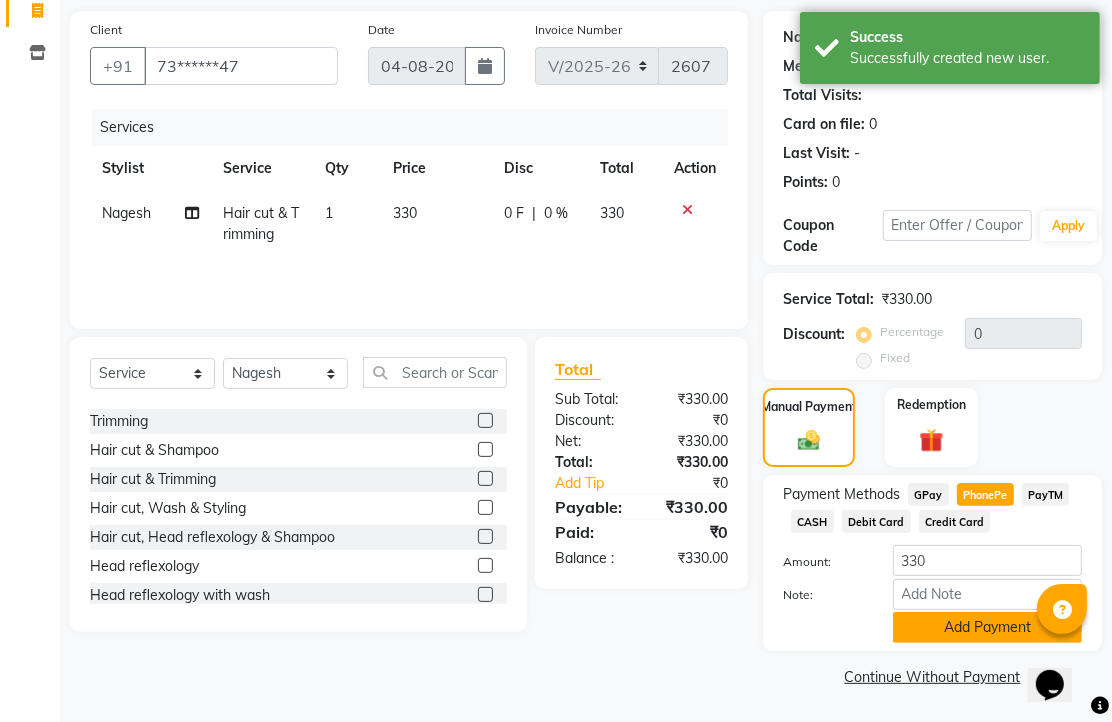 click on "Add Payment" 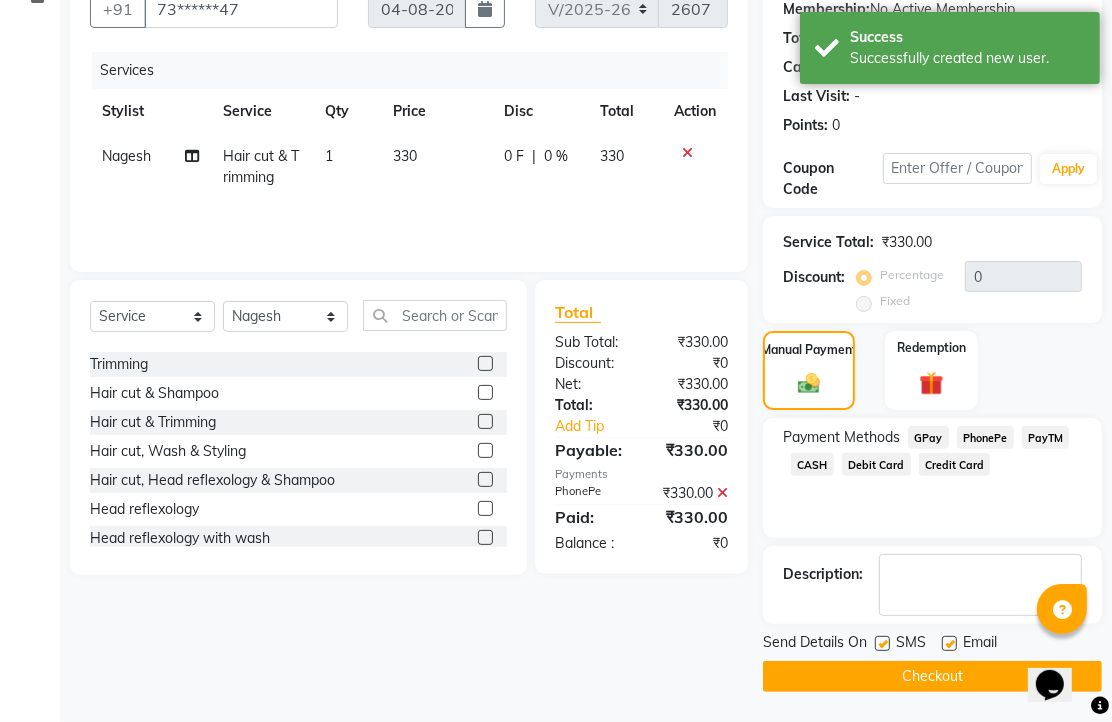 scroll, scrollTop: 304, scrollLeft: 0, axis: vertical 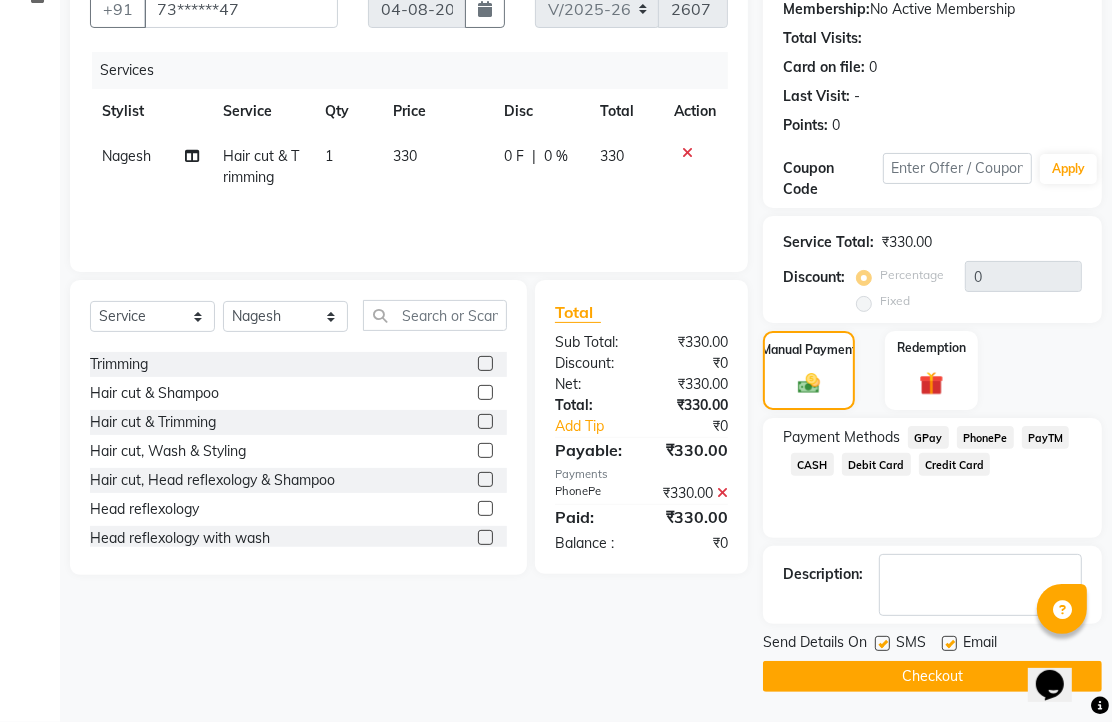 click on "Email" 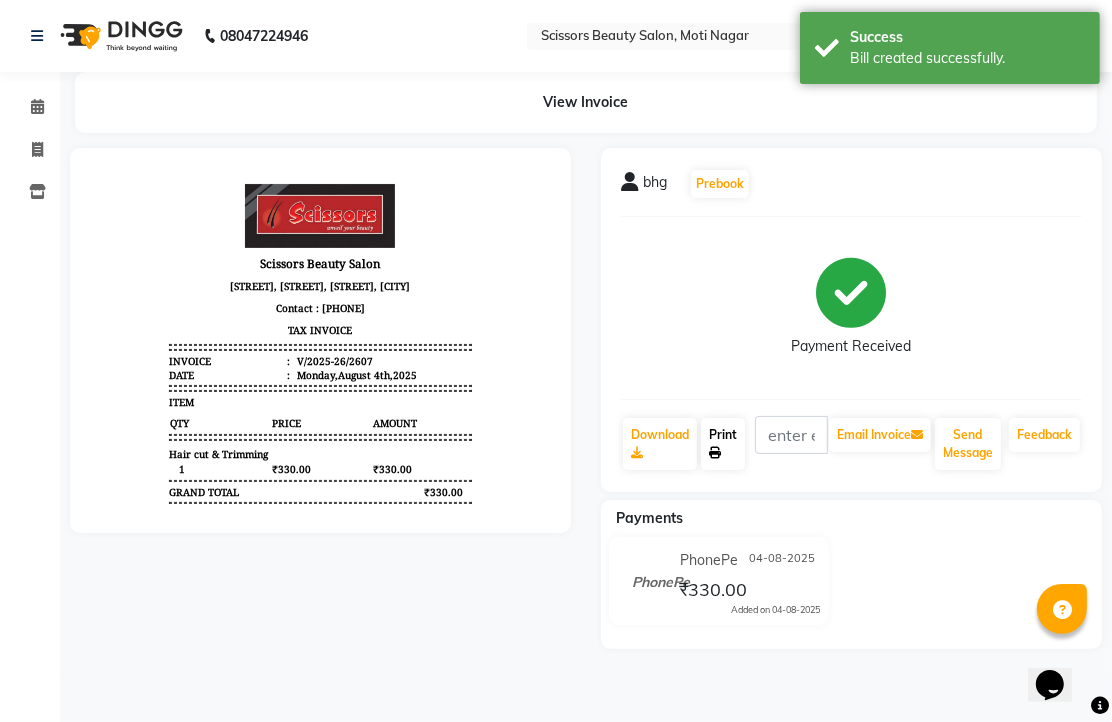 scroll, scrollTop: 0, scrollLeft: 0, axis: both 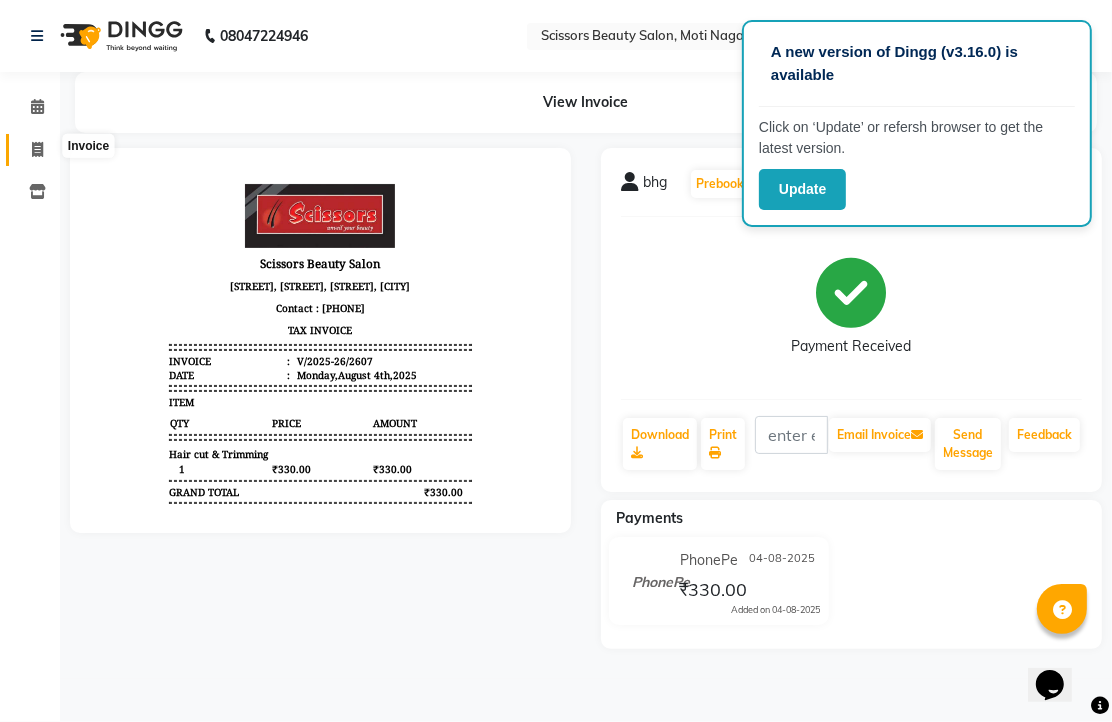 click 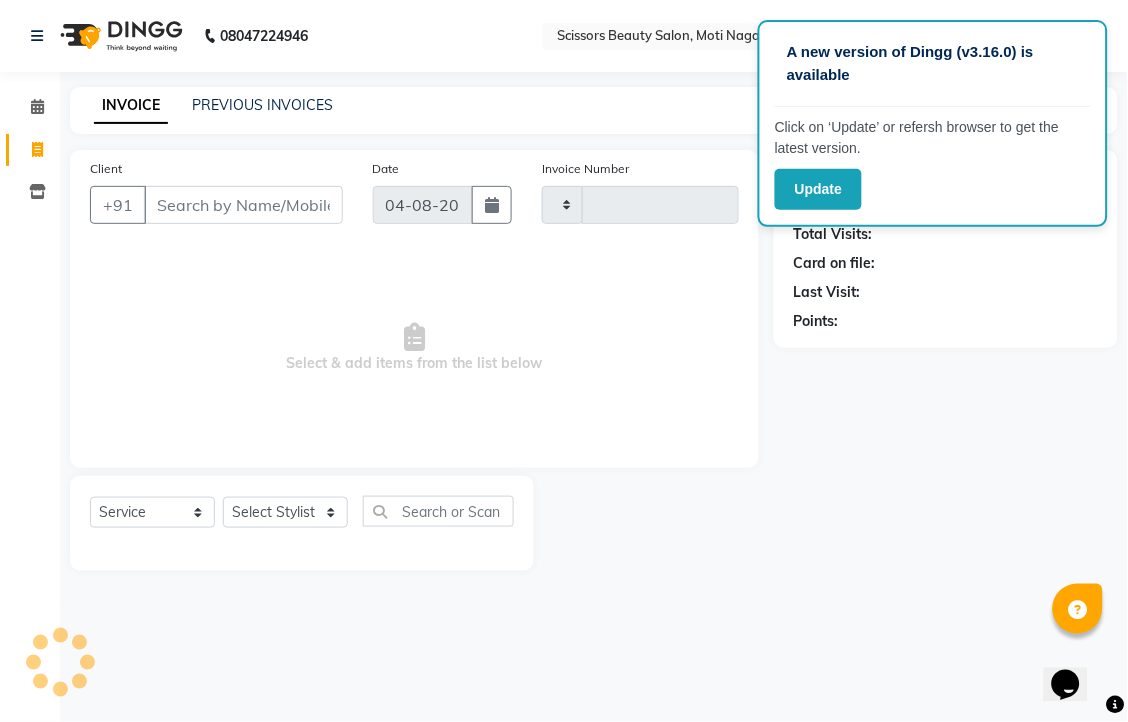 type on "2608" 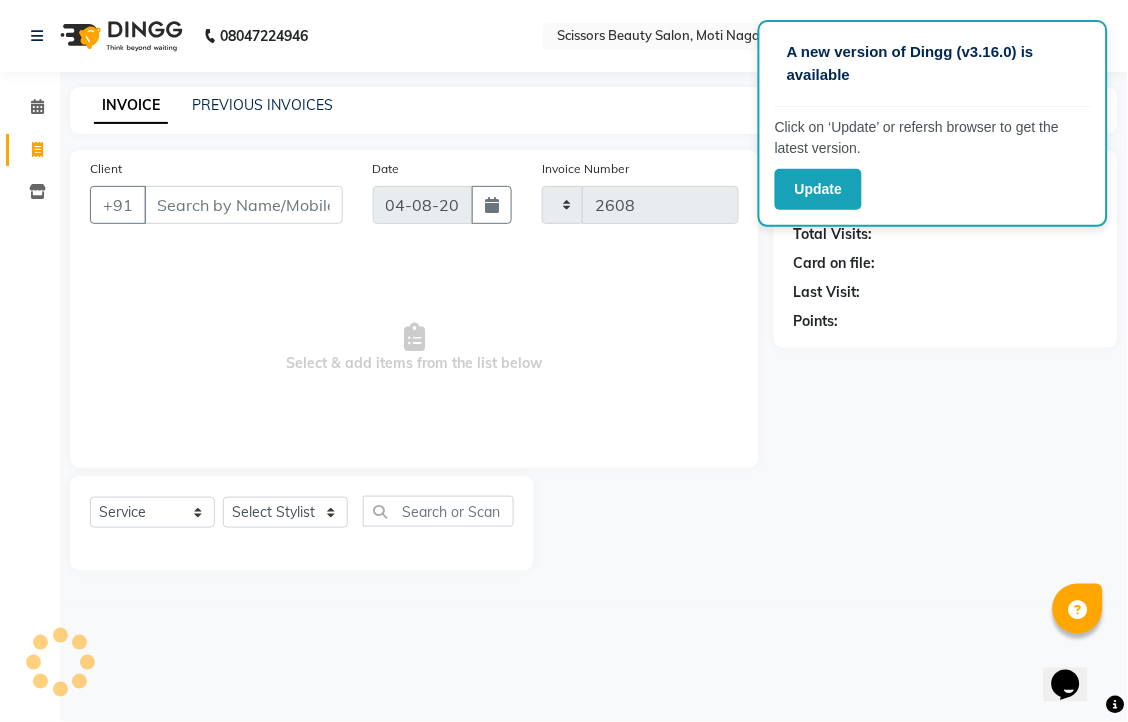 select on "7057" 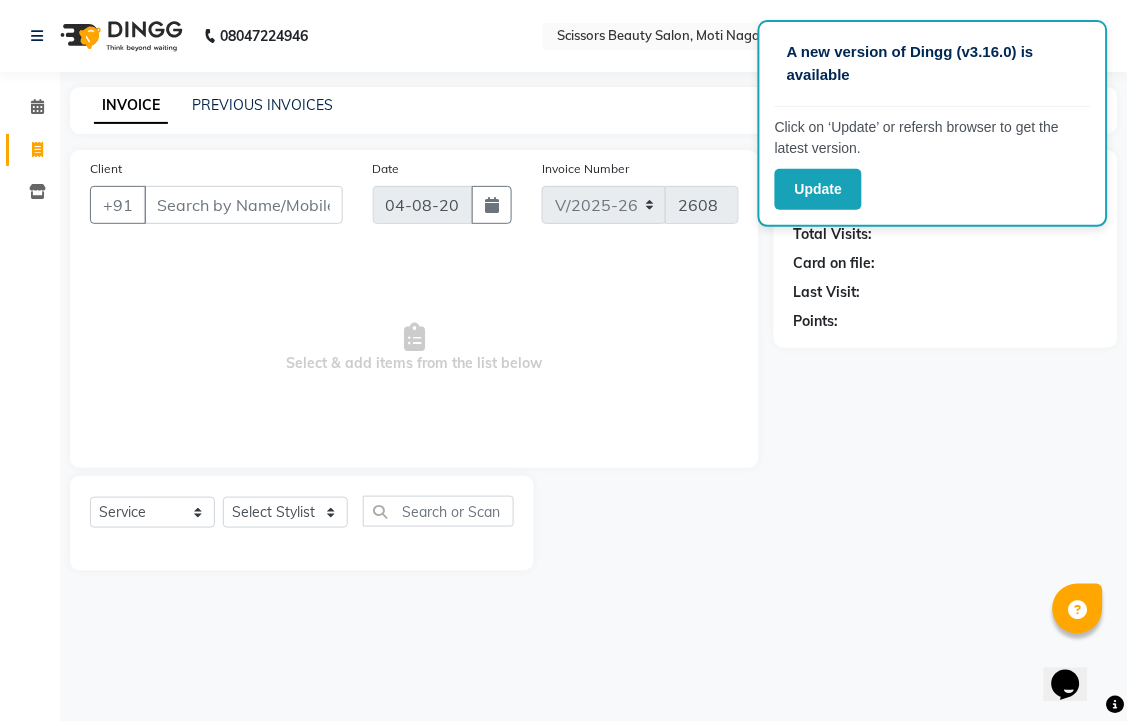 click on "Client" at bounding box center (243, 205) 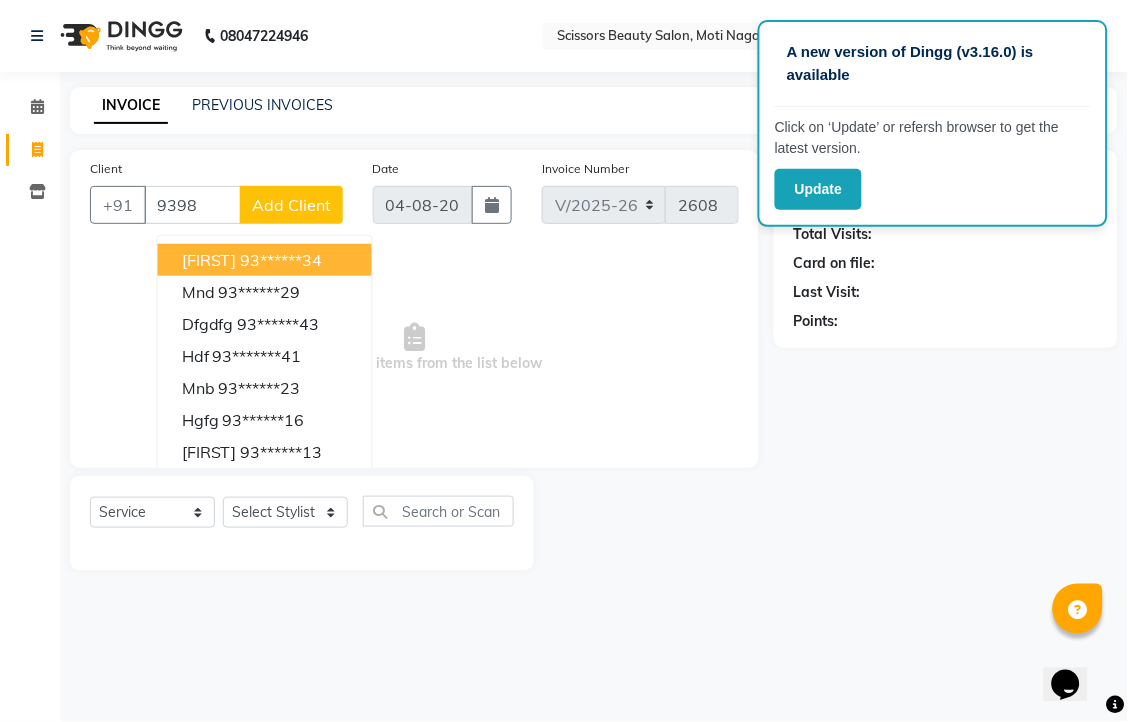 click on "93******34" at bounding box center (282, 260) 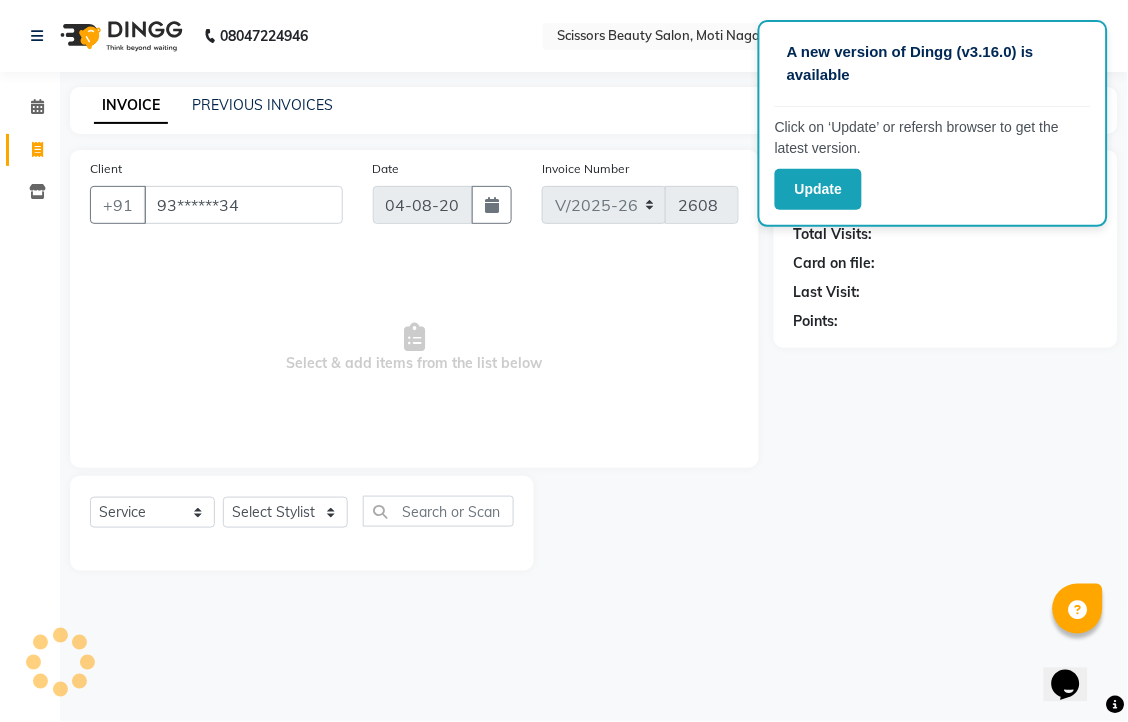 type on "93******34" 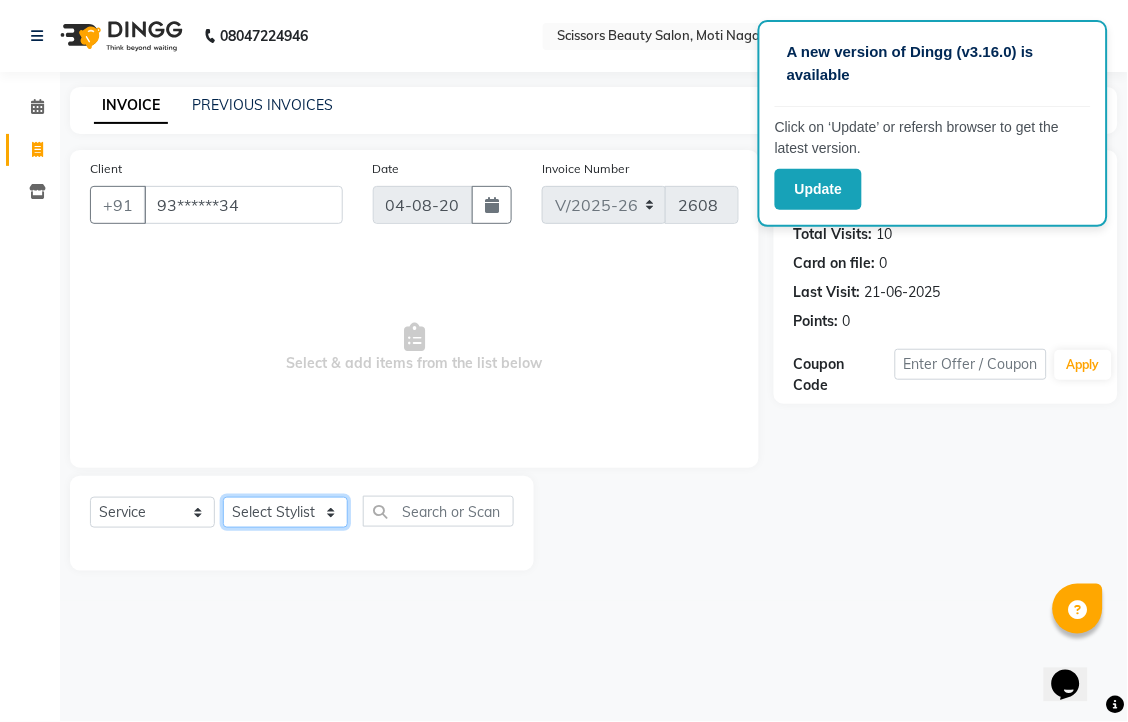 click on "Select Stylist Dominic Francis Nagesh Satish Sir Staff" 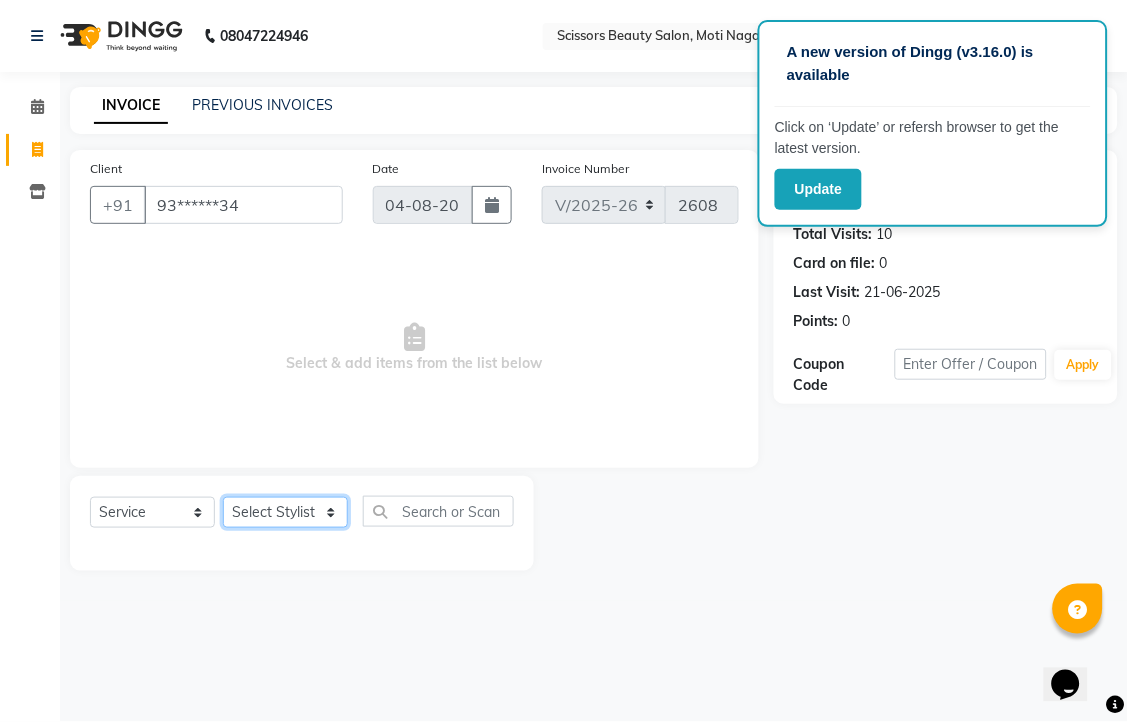 select on "81450" 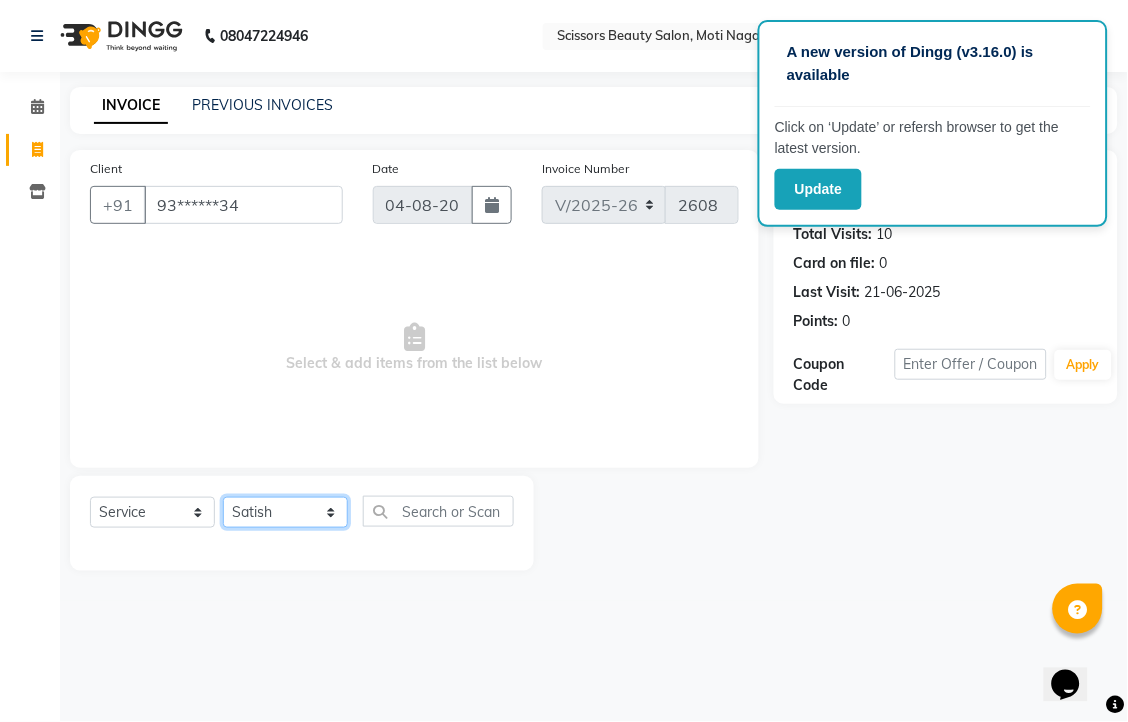 click on "Select Stylist Dominic Francis Nagesh Satish Sir Staff" 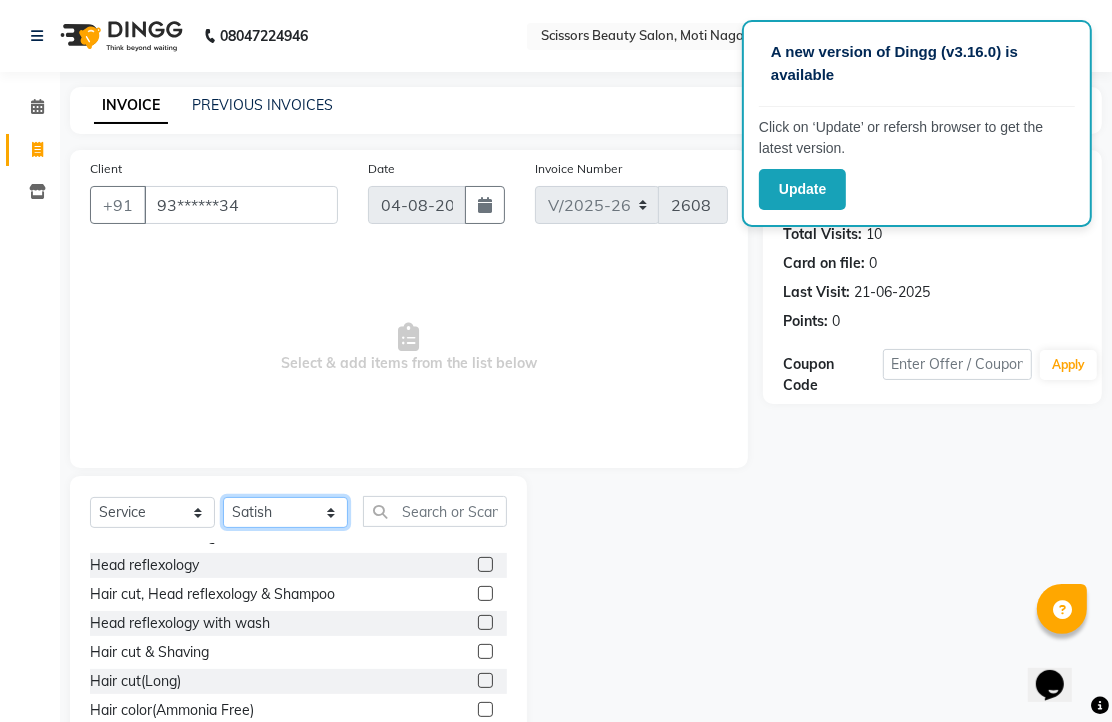 scroll, scrollTop: 111, scrollLeft: 0, axis: vertical 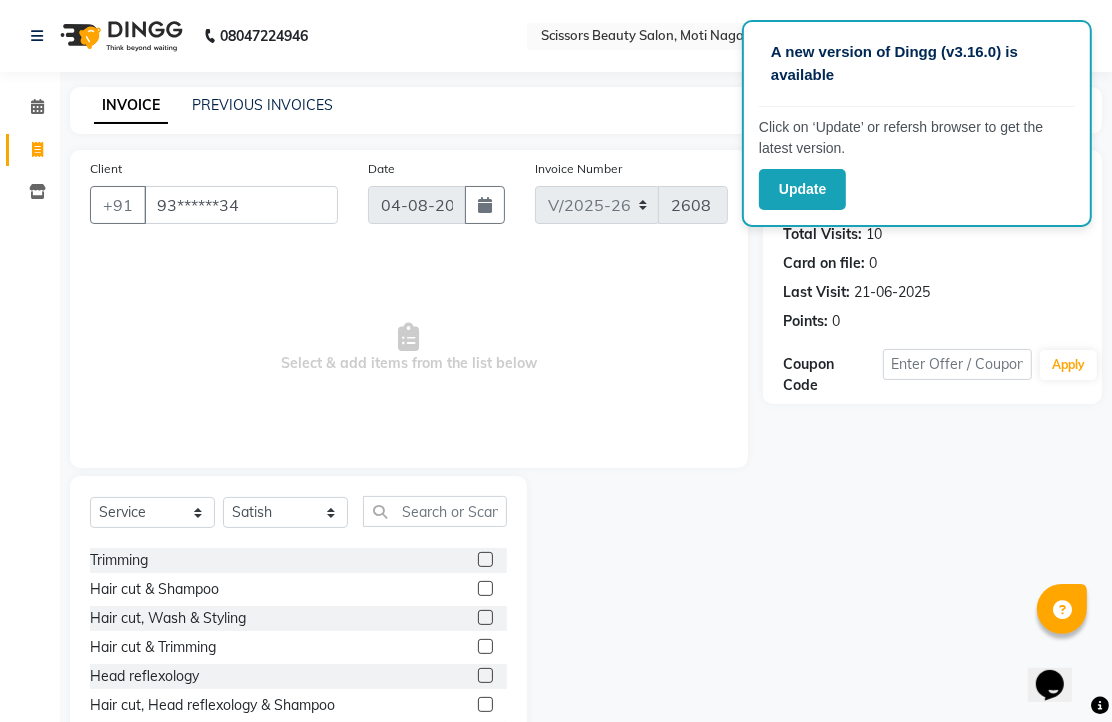 click 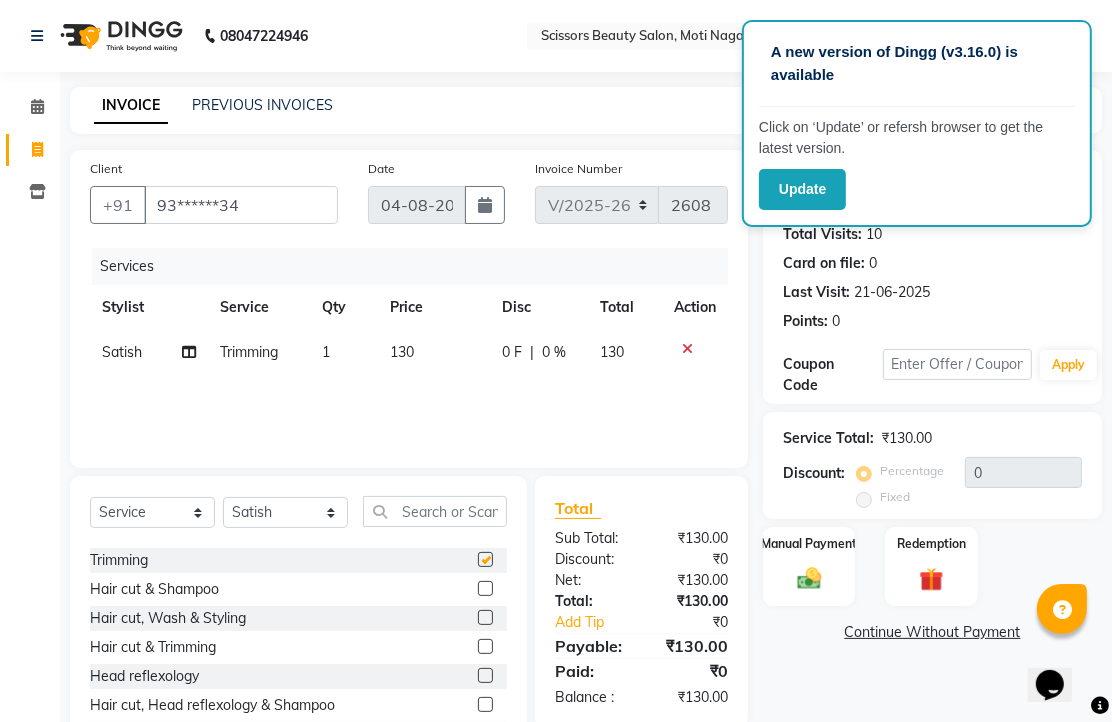 checkbox on "false" 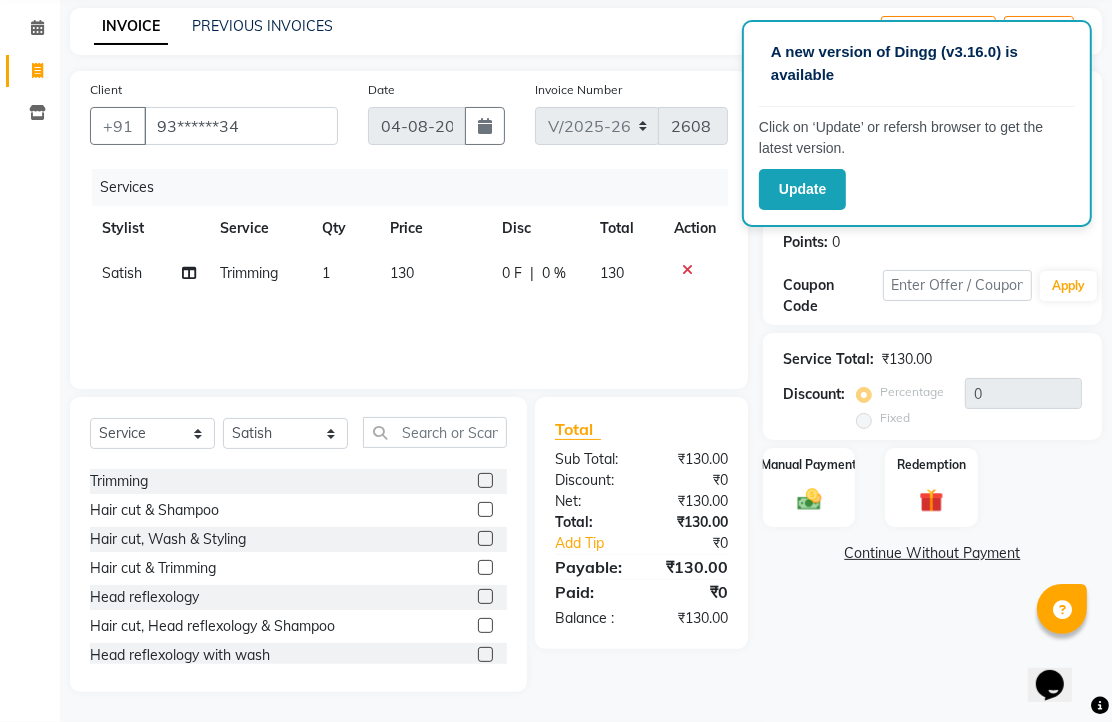 scroll, scrollTop: 157, scrollLeft: 0, axis: vertical 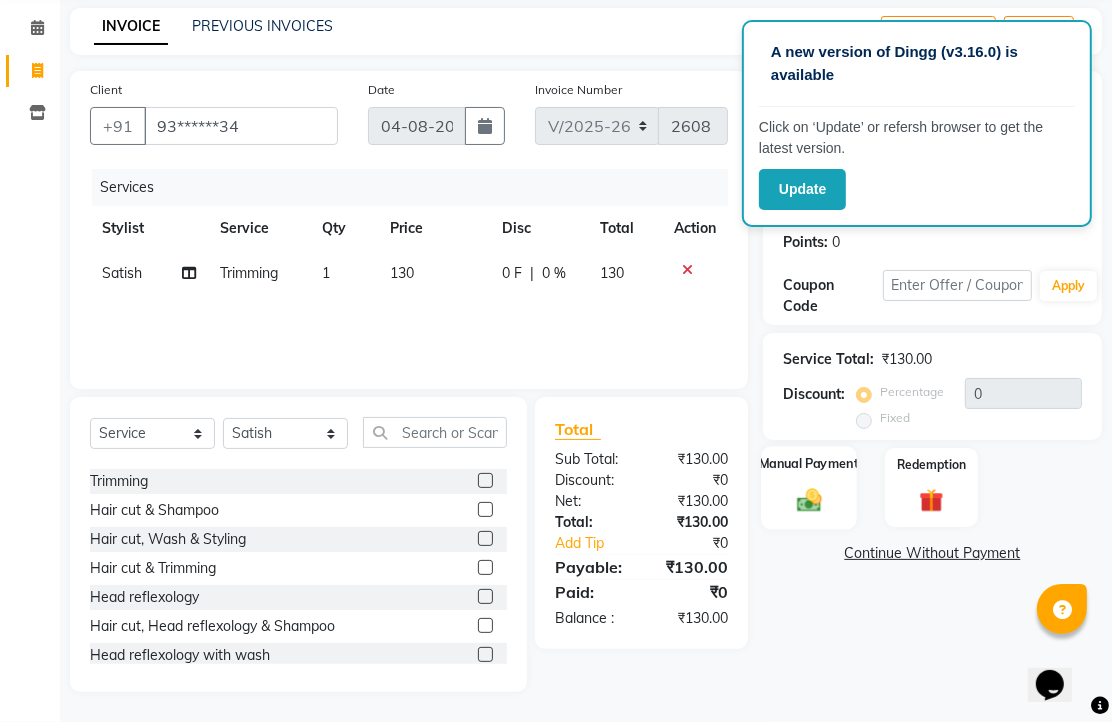 click 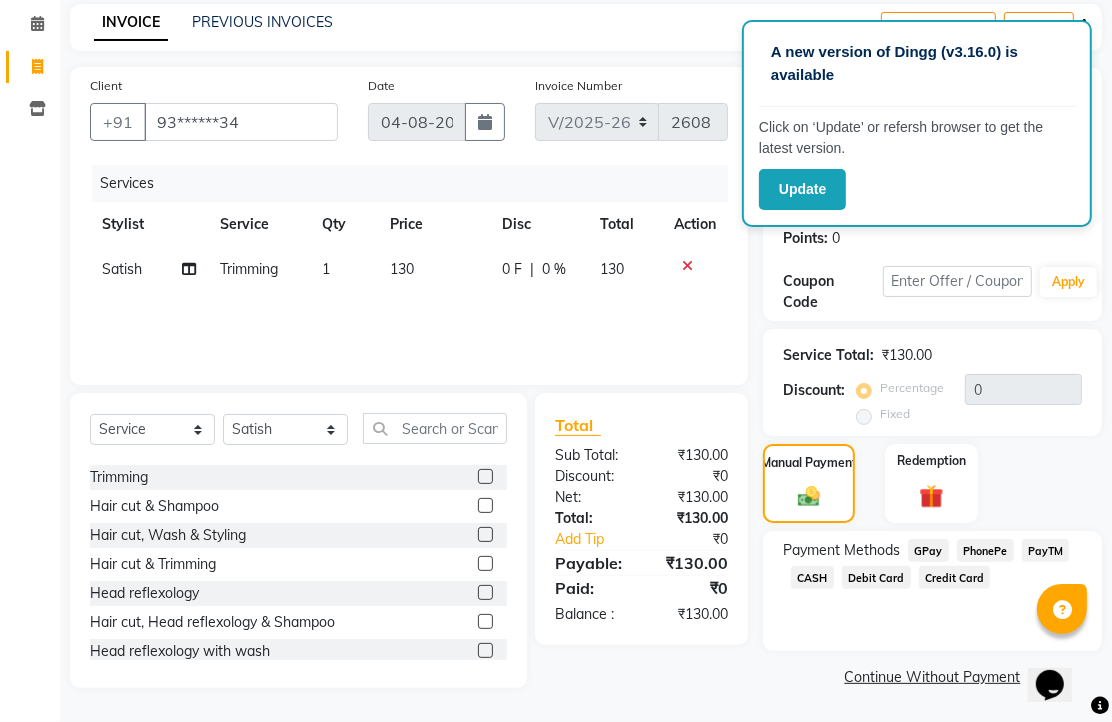 scroll, scrollTop: 163, scrollLeft: 0, axis: vertical 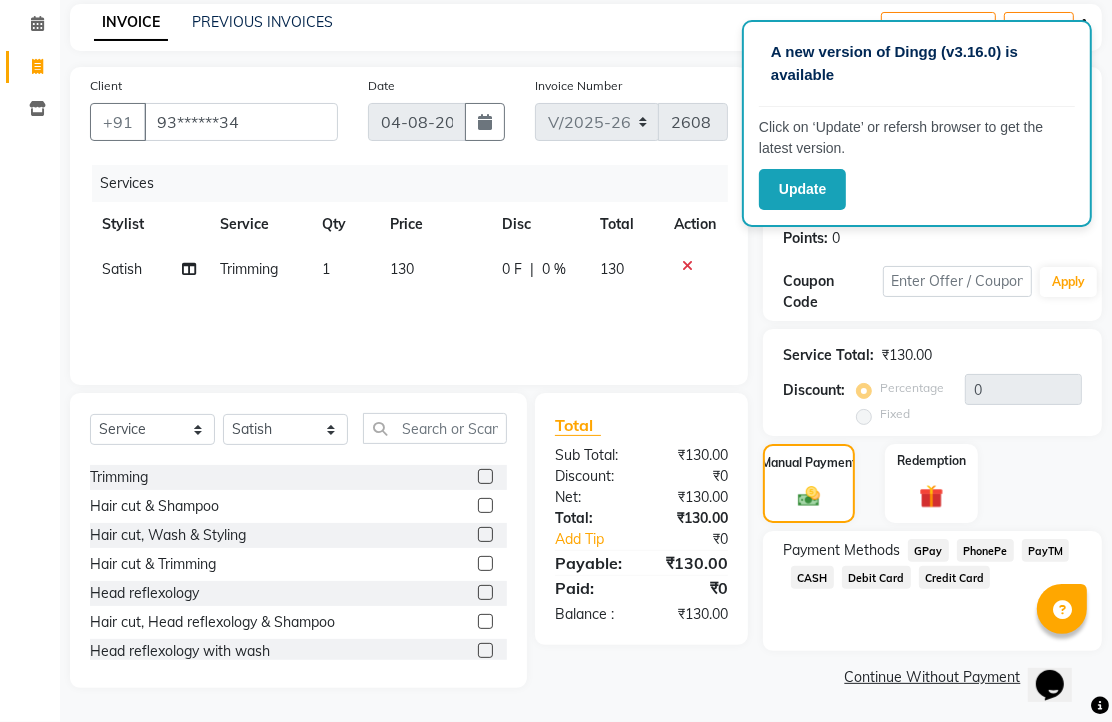 click on "PhonePe" 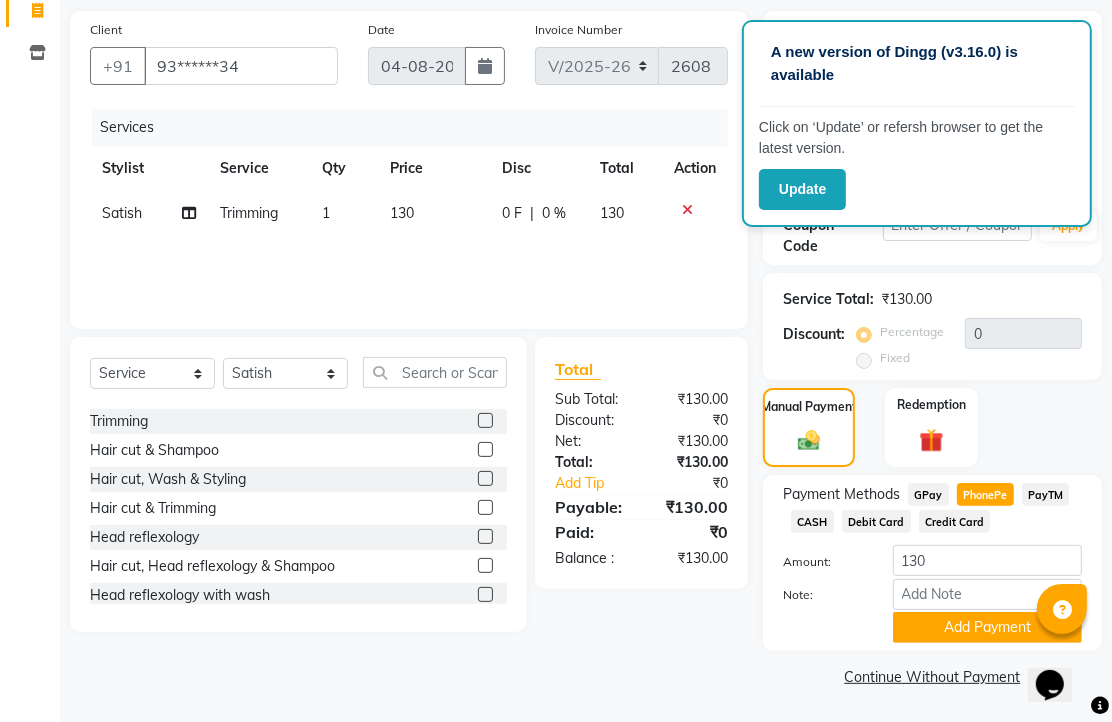 scroll, scrollTop: 248, scrollLeft: 0, axis: vertical 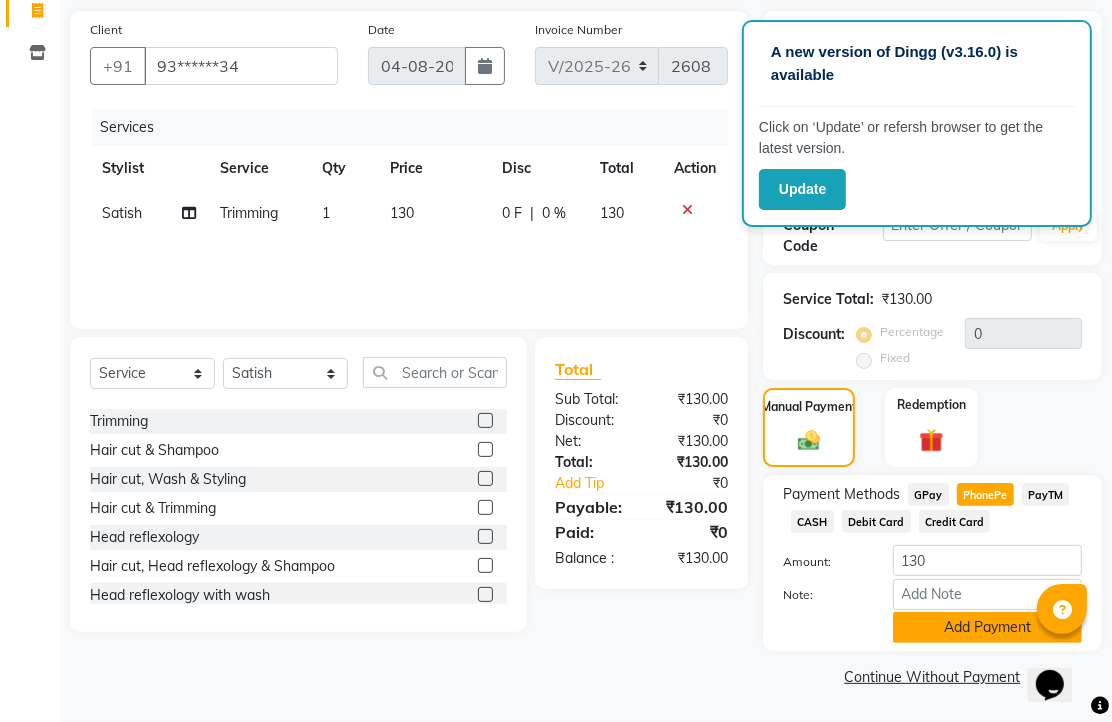 click on "Add Payment" 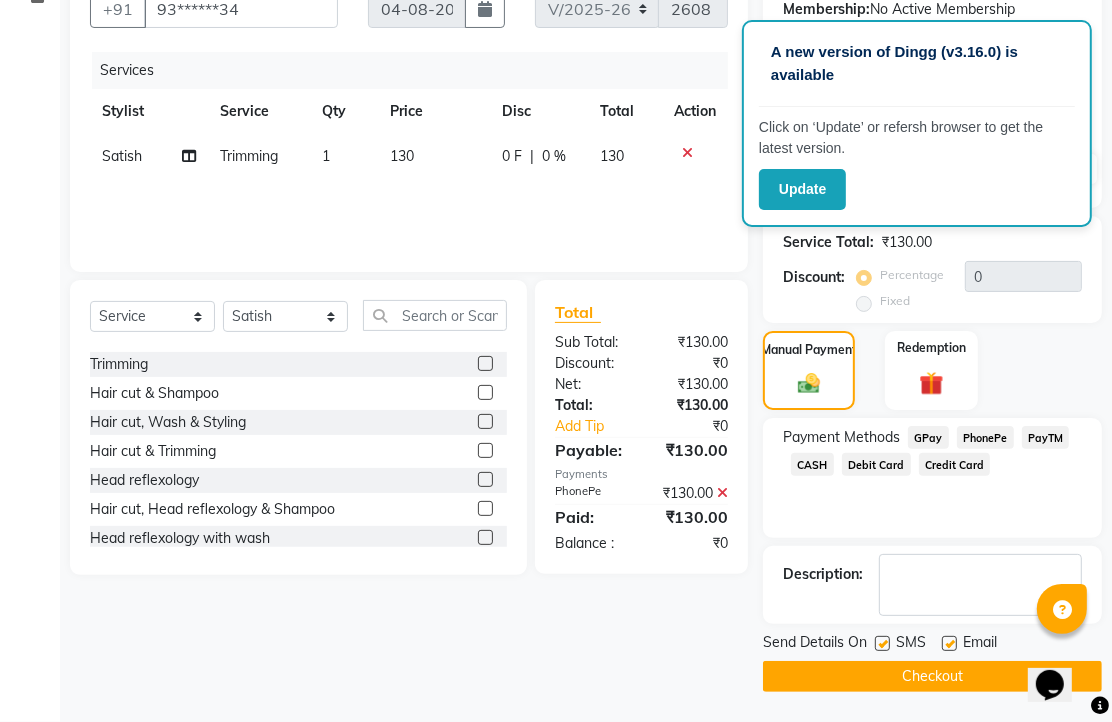 scroll, scrollTop: 304, scrollLeft: 0, axis: vertical 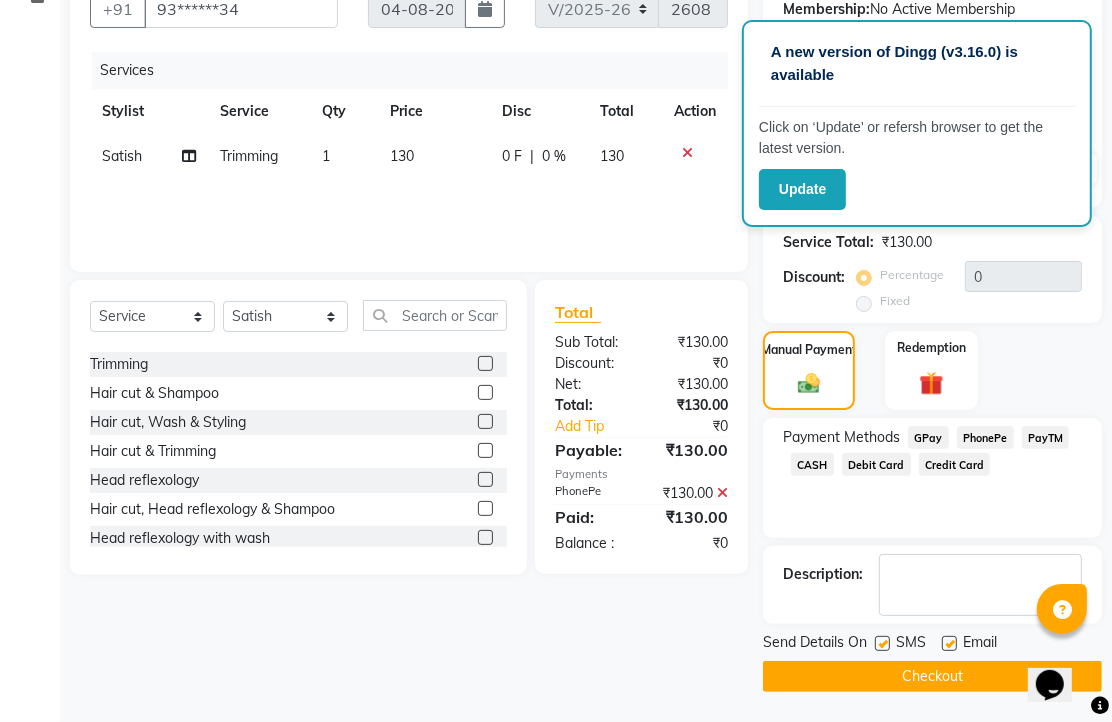 click 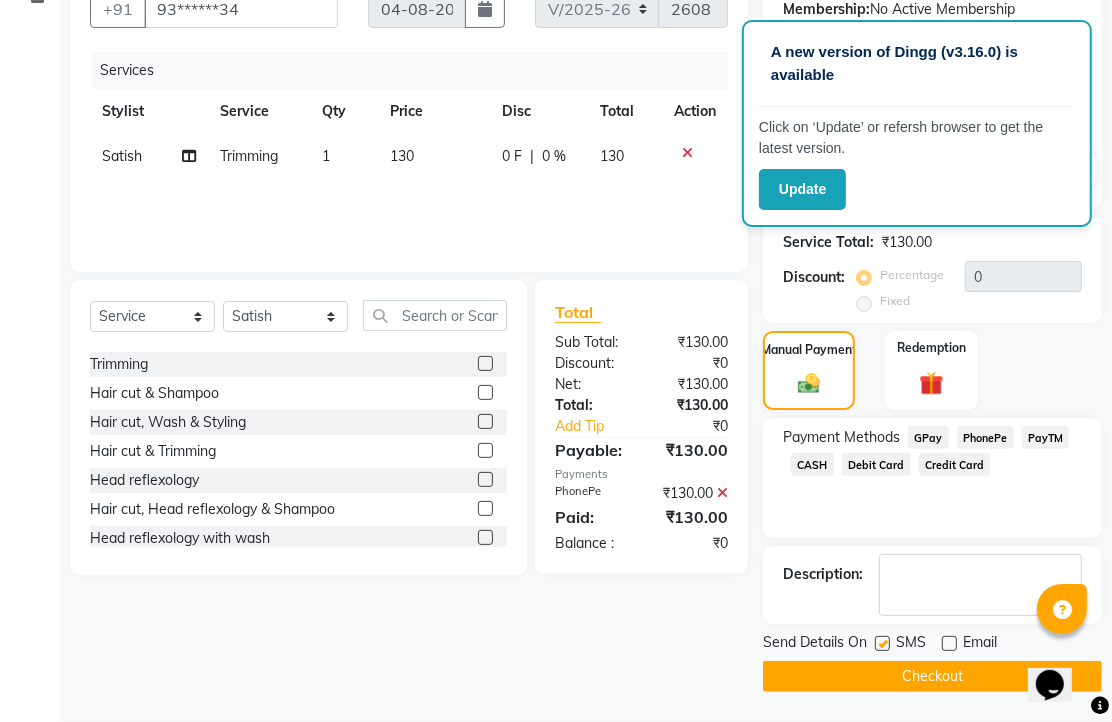 click on "Checkout" 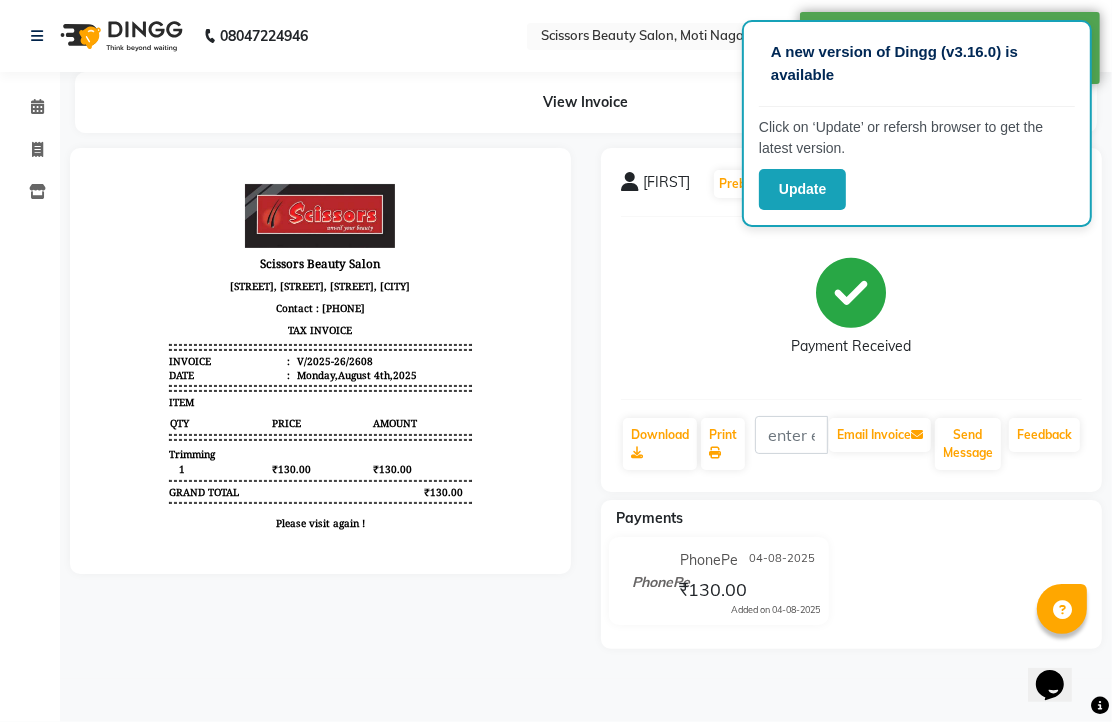 scroll, scrollTop: 0, scrollLeft: 0, axis: both 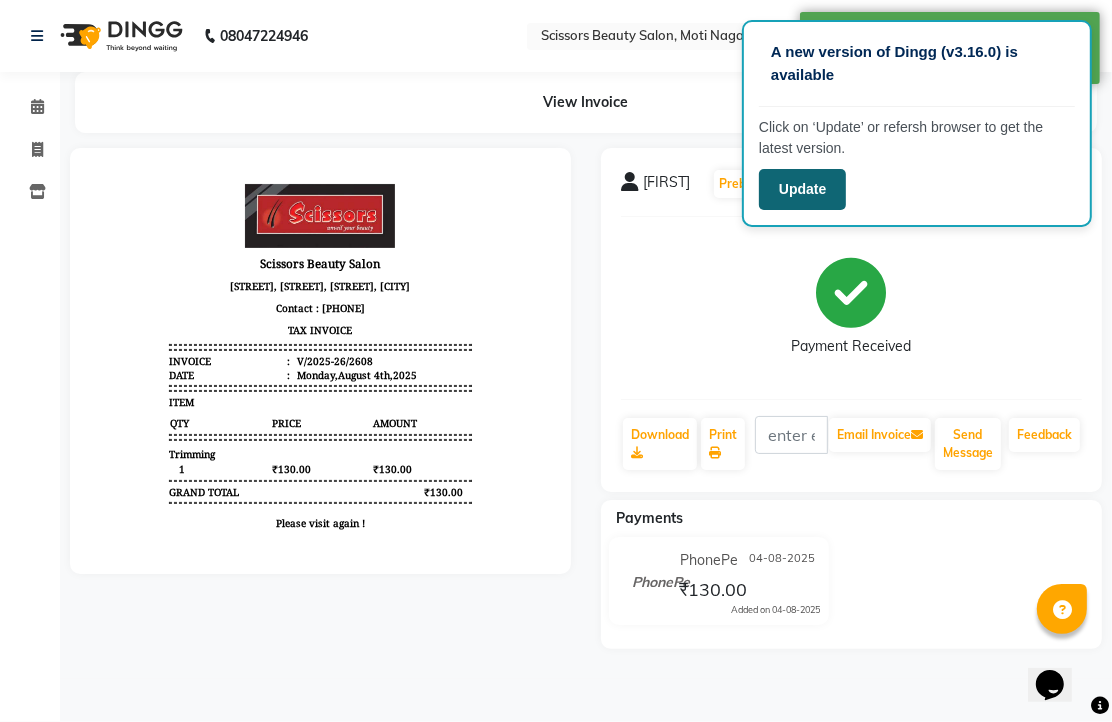click on "Update" 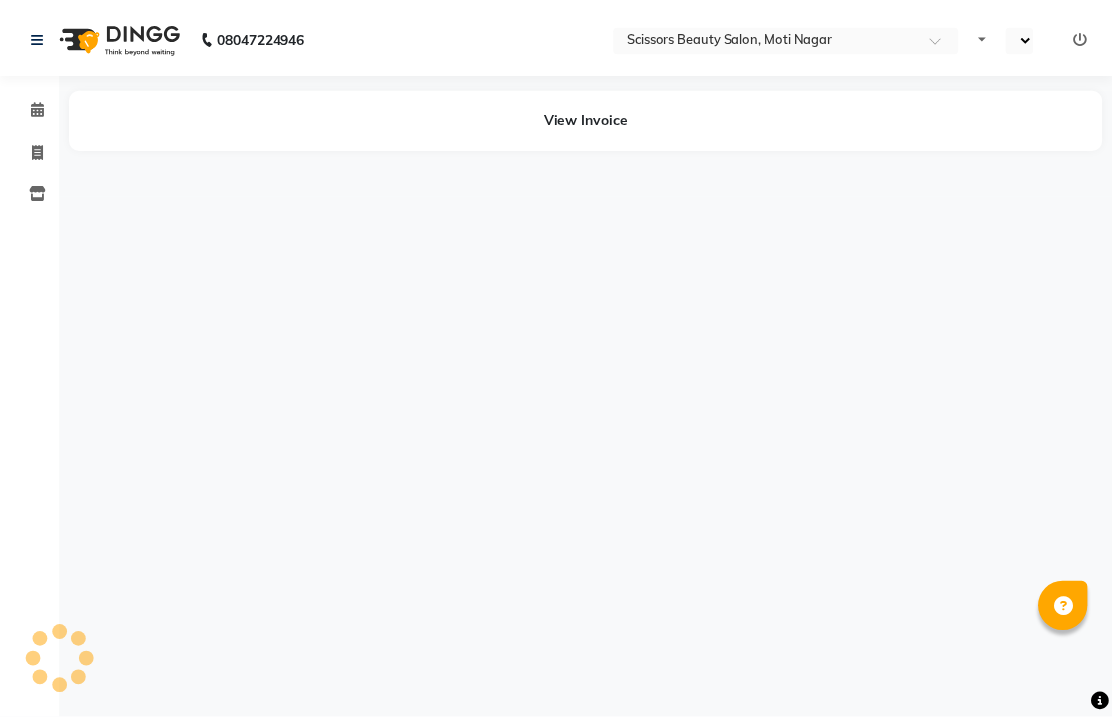 scroll, scrollTop: 0, scrollLeft: 0, axis: both 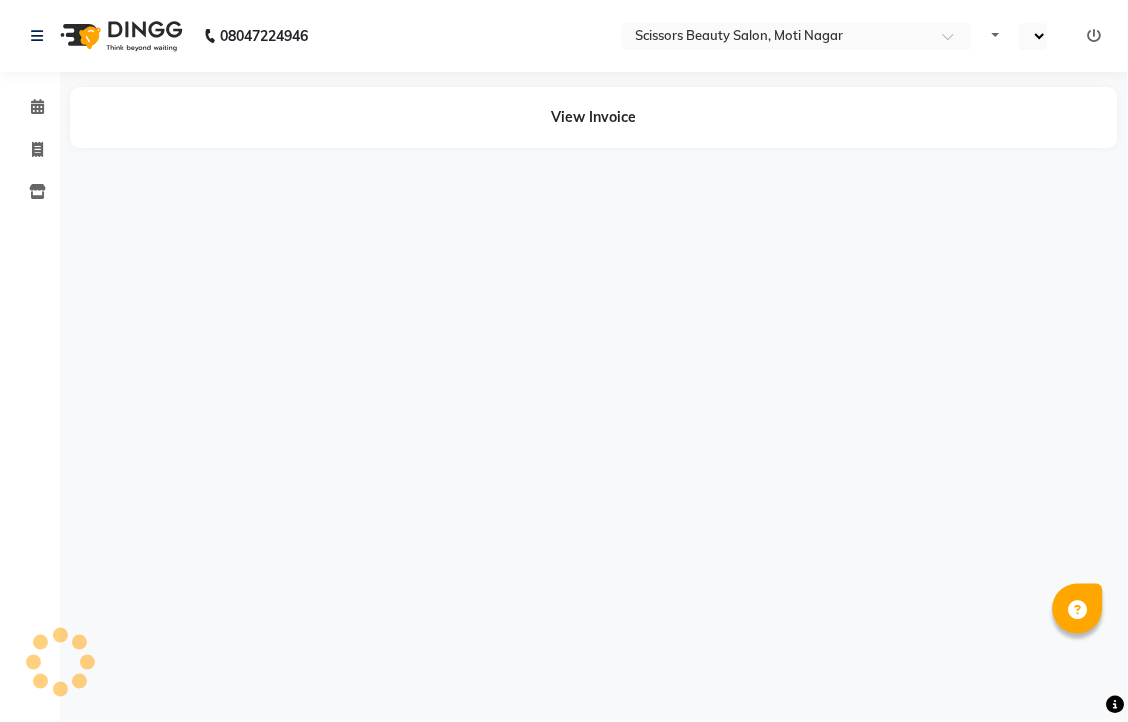 select on "en" 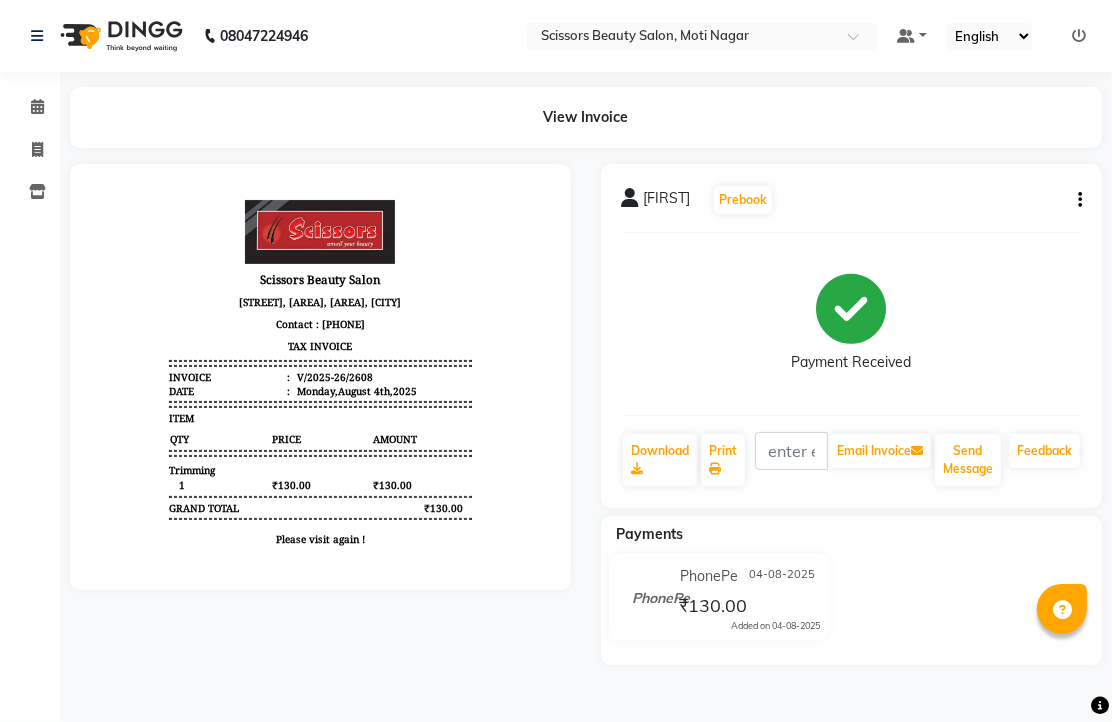 scroll, scrollTop: 0, scrollLeft: 0, axis: both 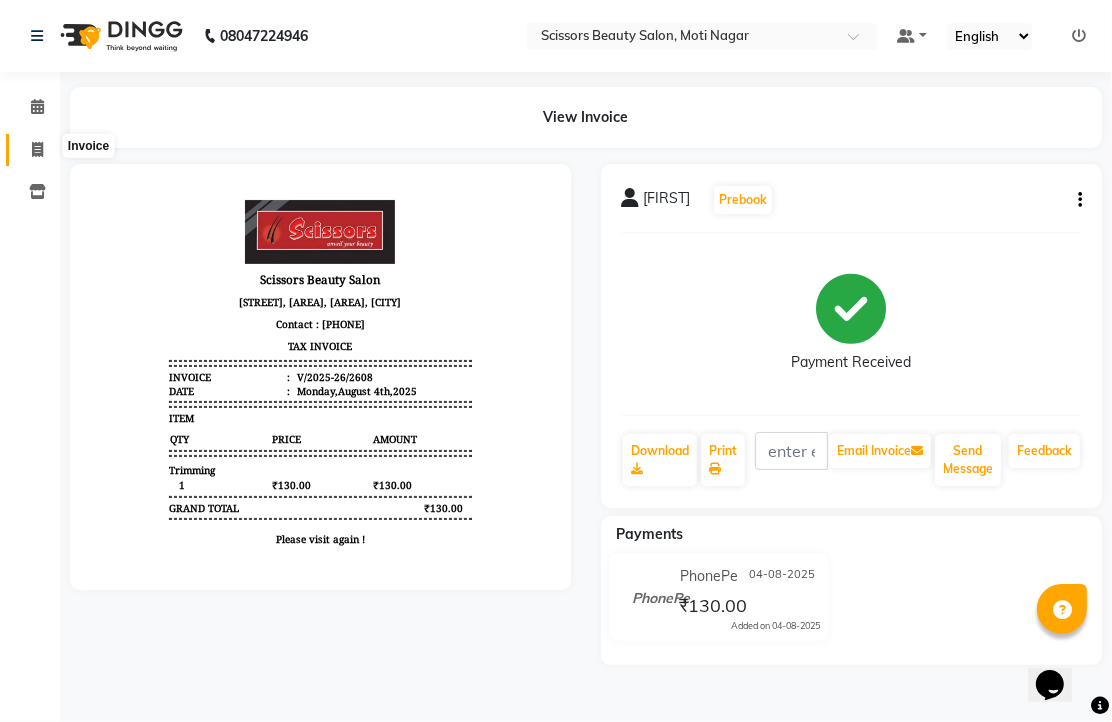 click 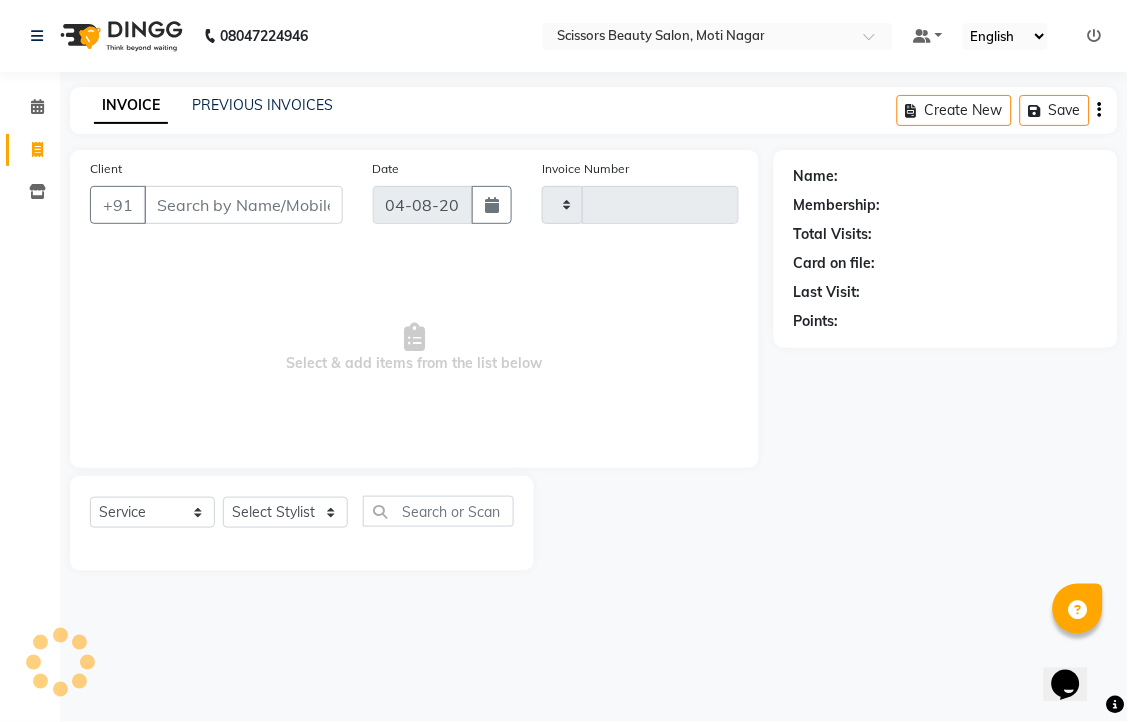 type on "2609" 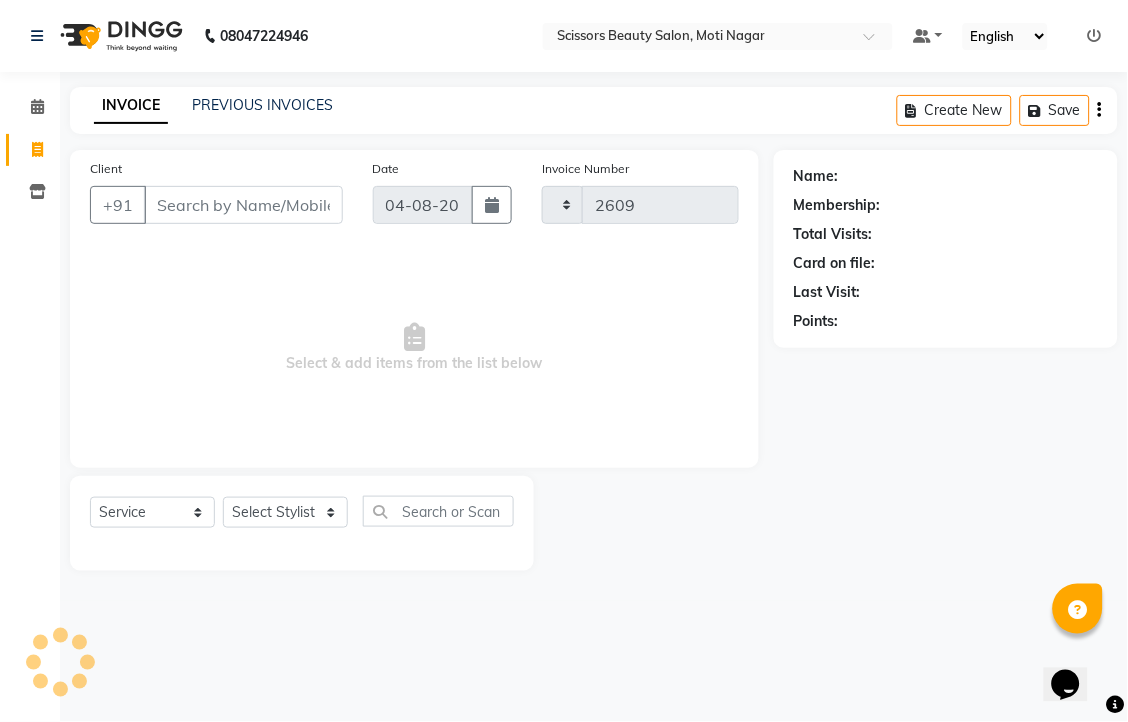 select on "7057" 